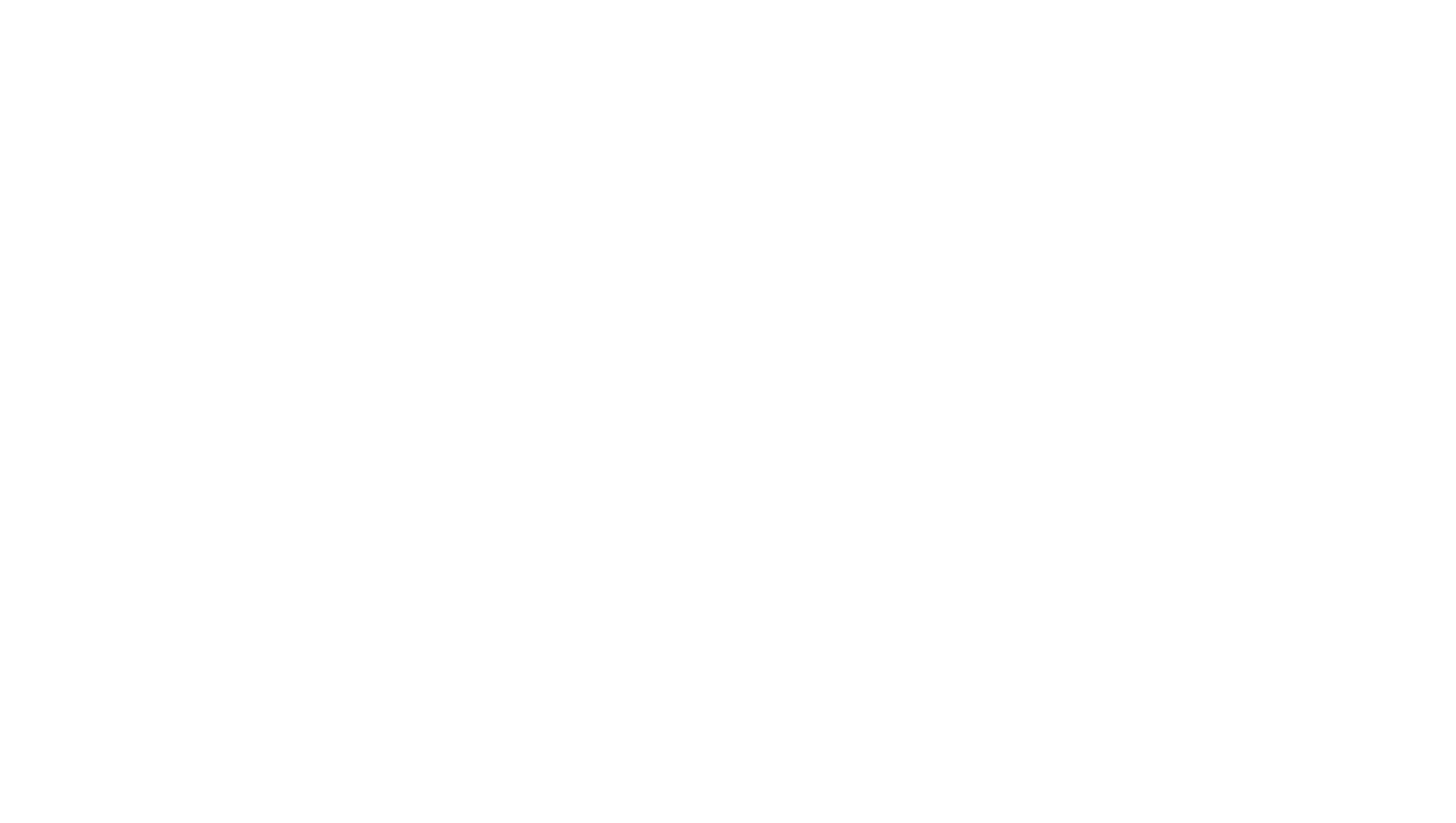 scroll, scrollTop: 0, scrollLeft: 0, axis: both 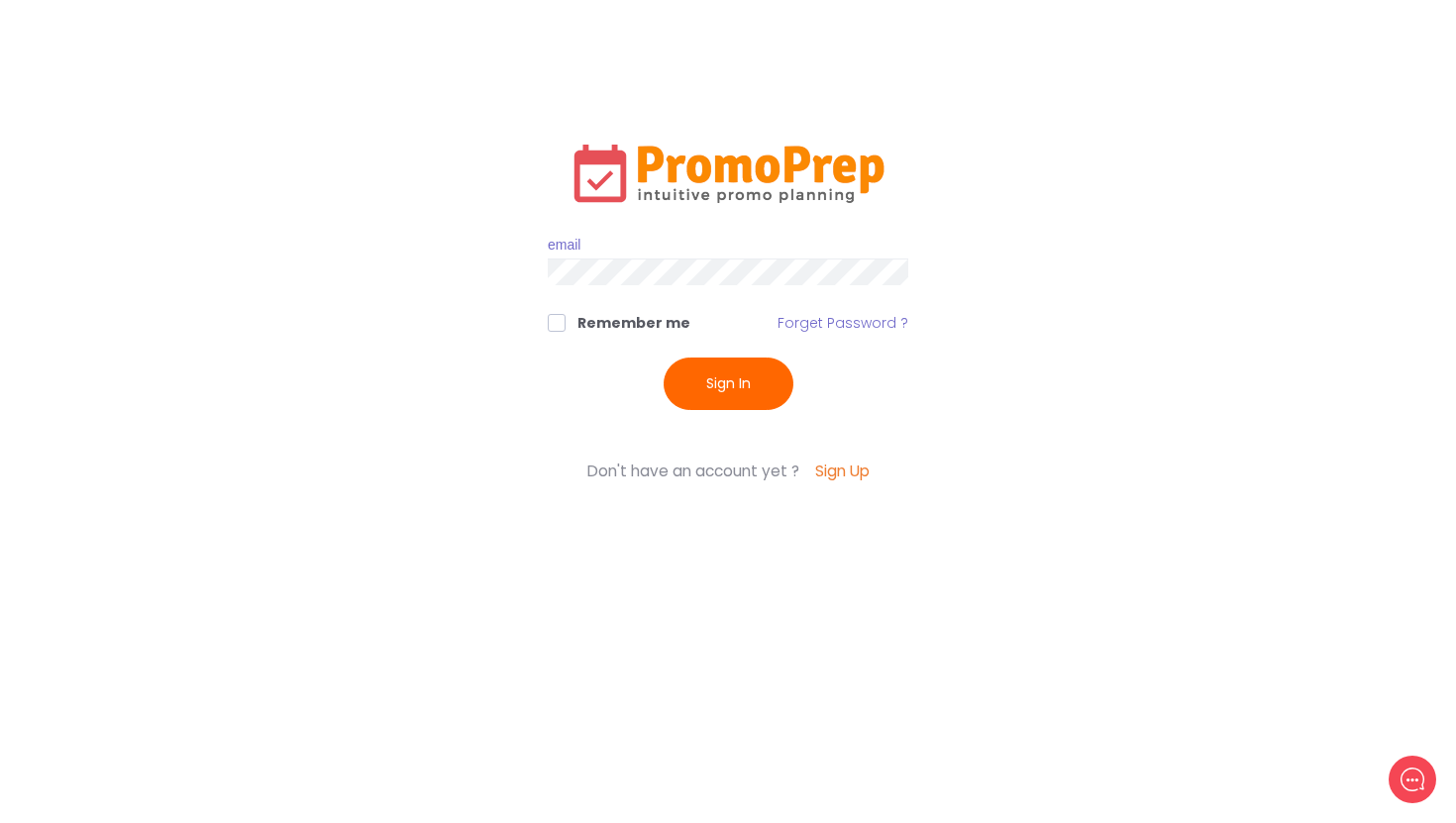 click at bounding box center [728, 246] 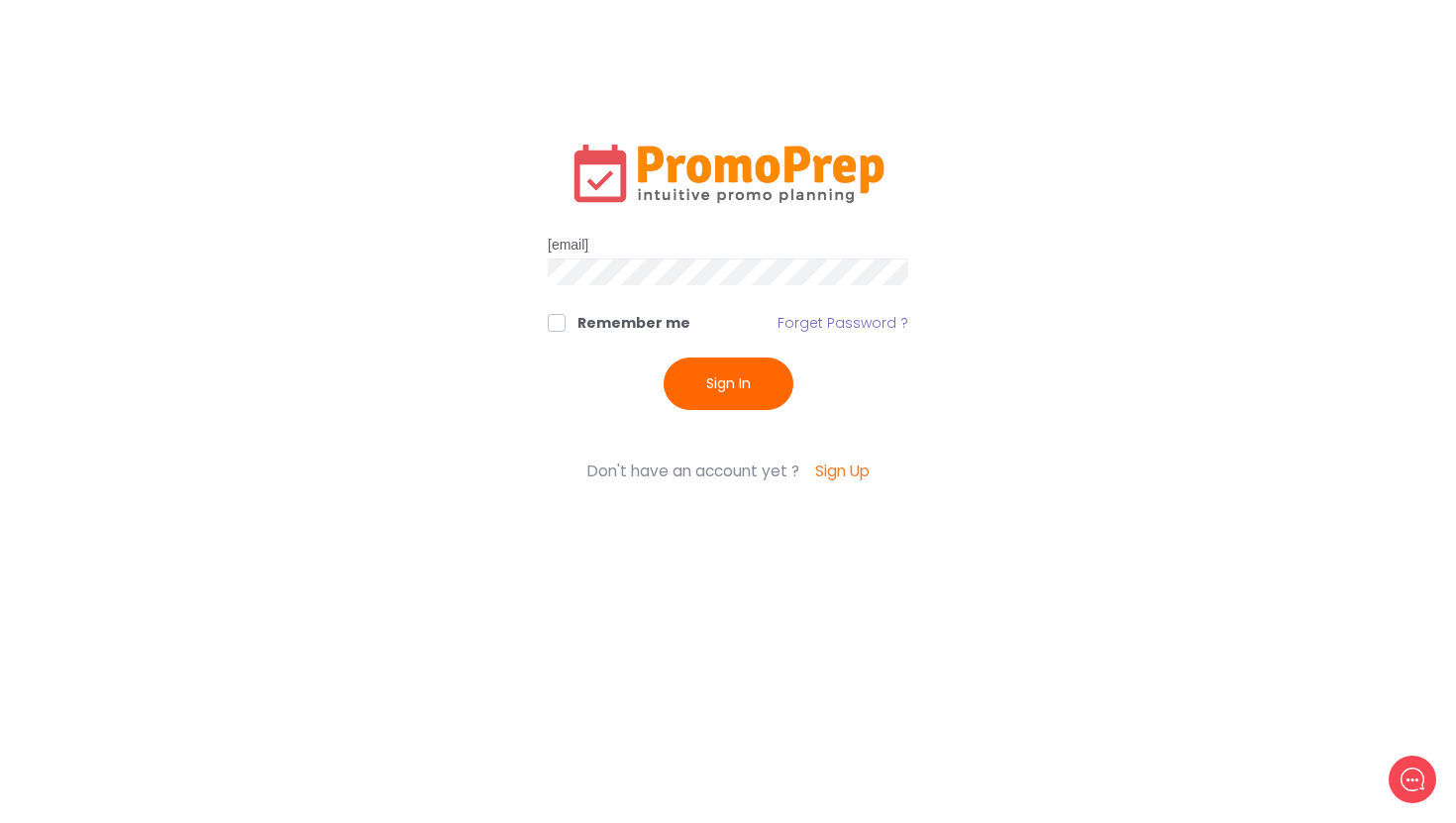 type on "[EMAIL]" 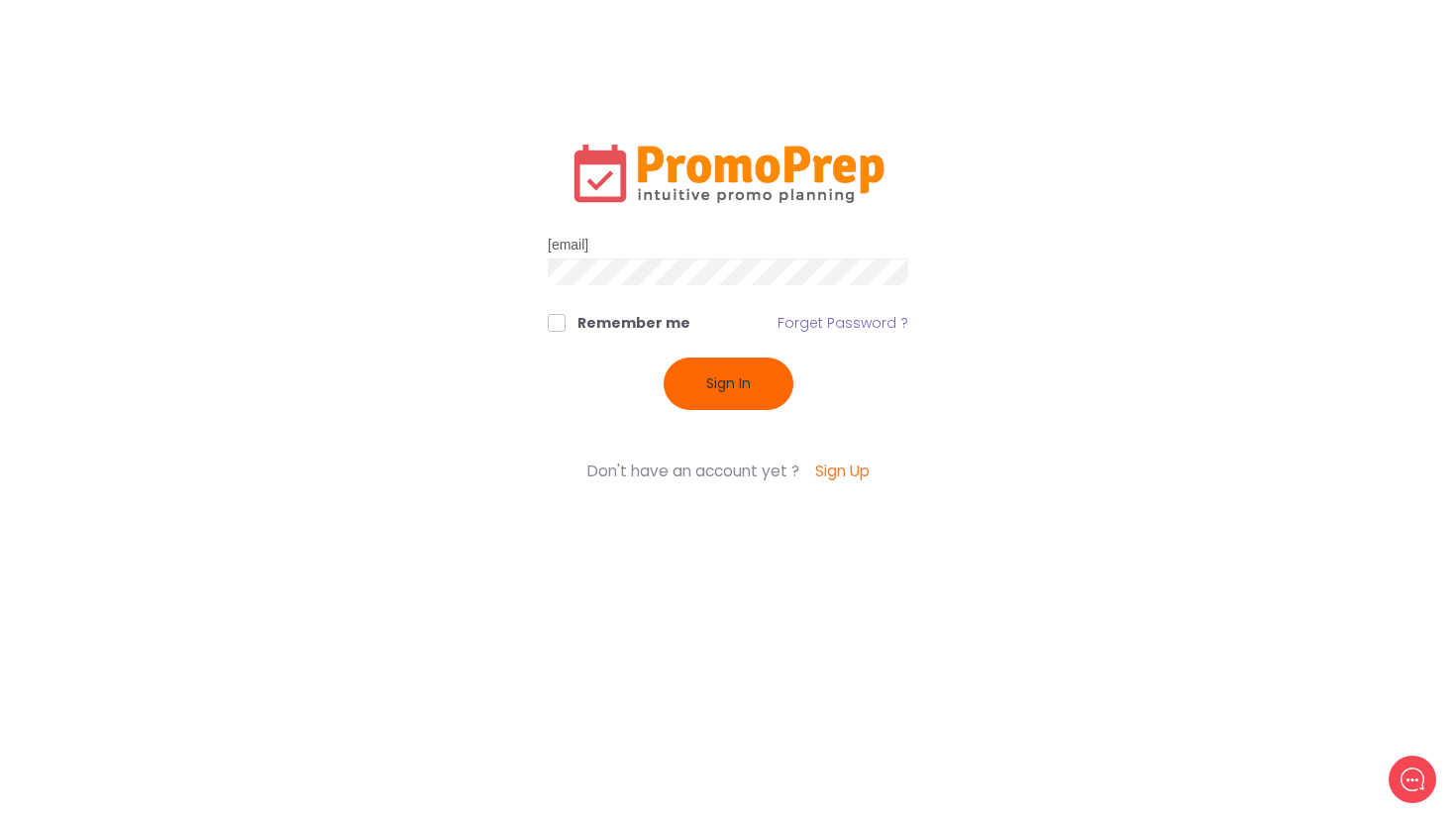 click on "Sign In" at bounding box center (728, 383) 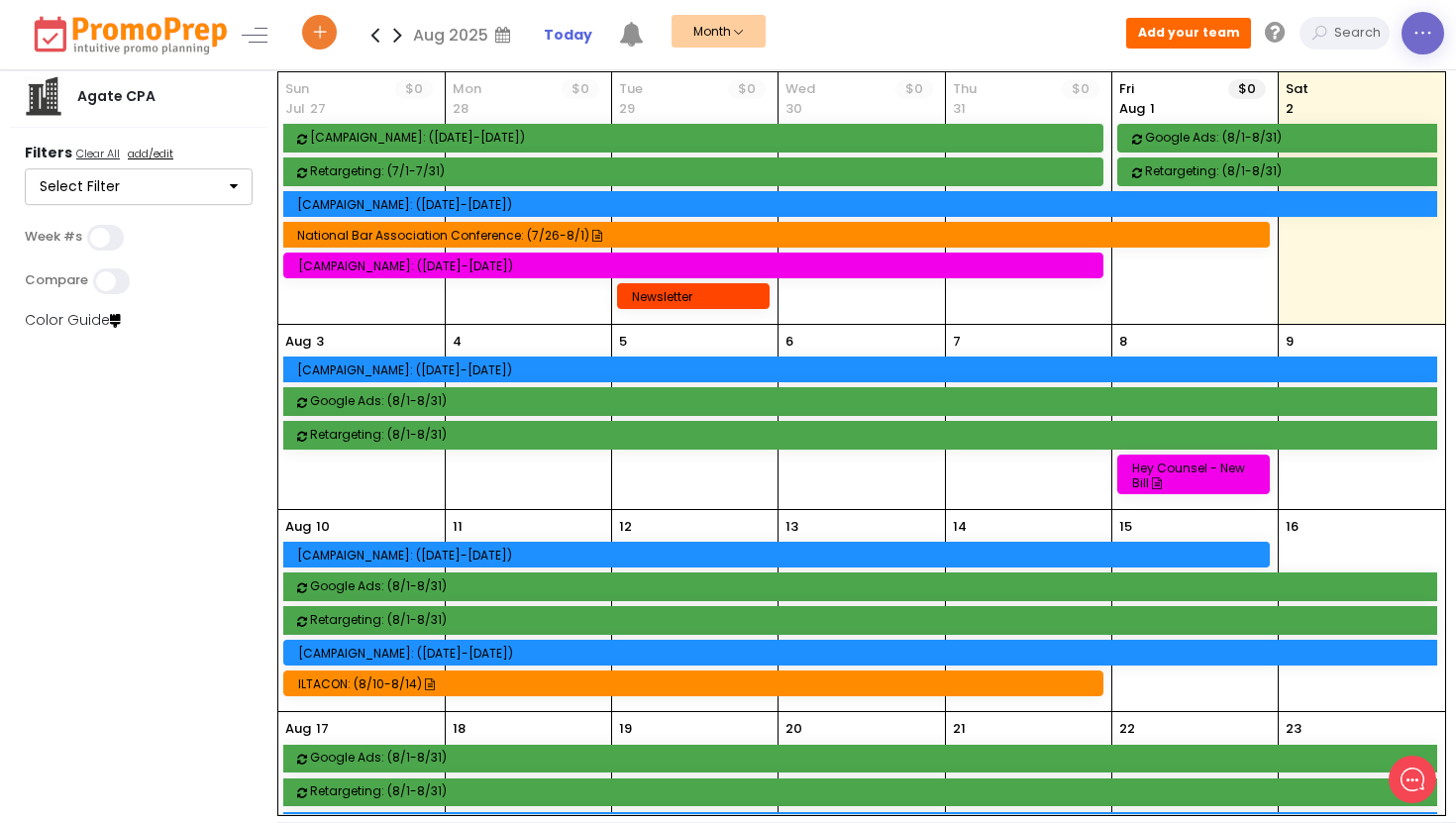 click at bounding box center [1422, 34] 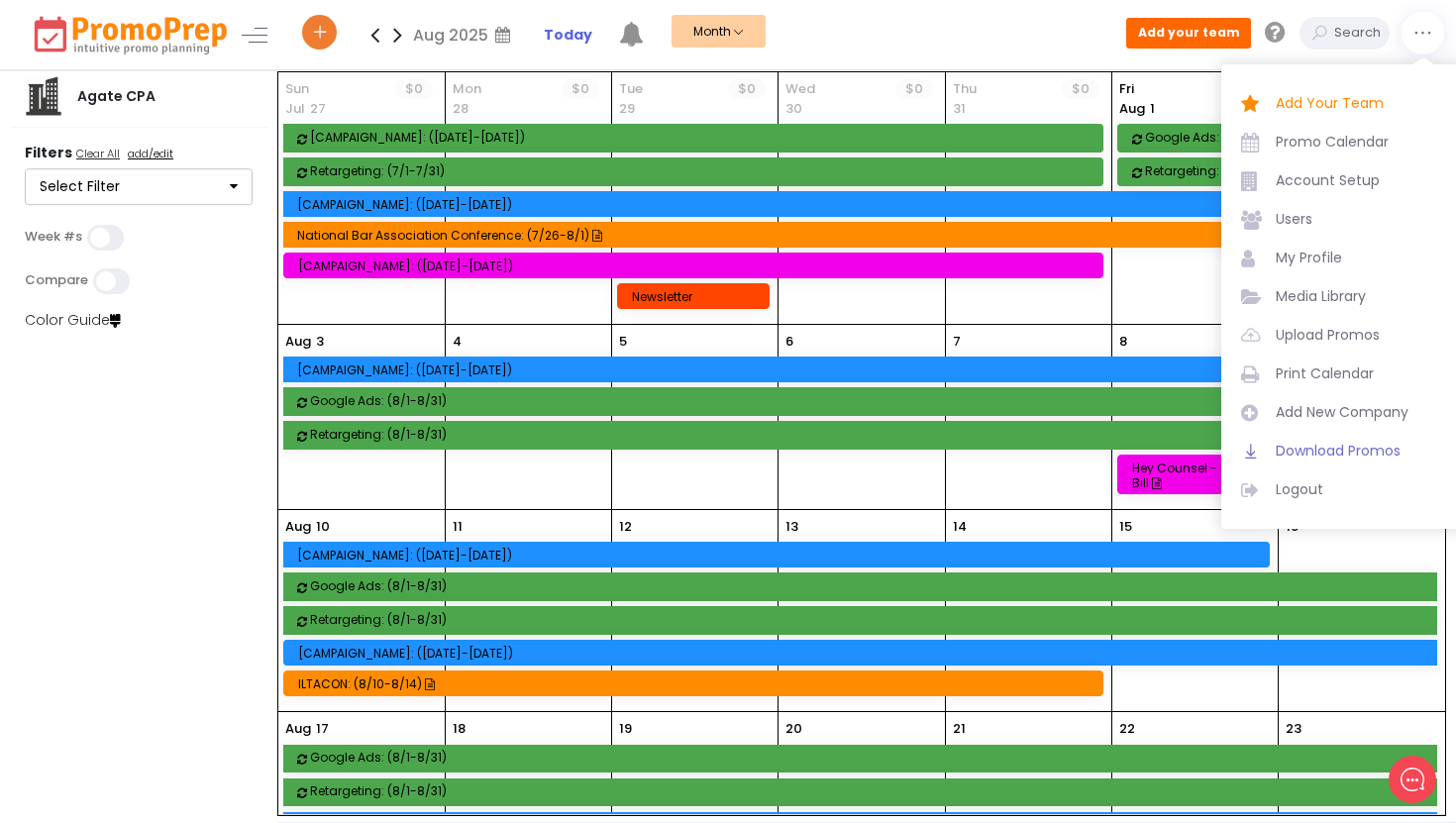 click on "Download Promos" at bounding box center (1360, 451) 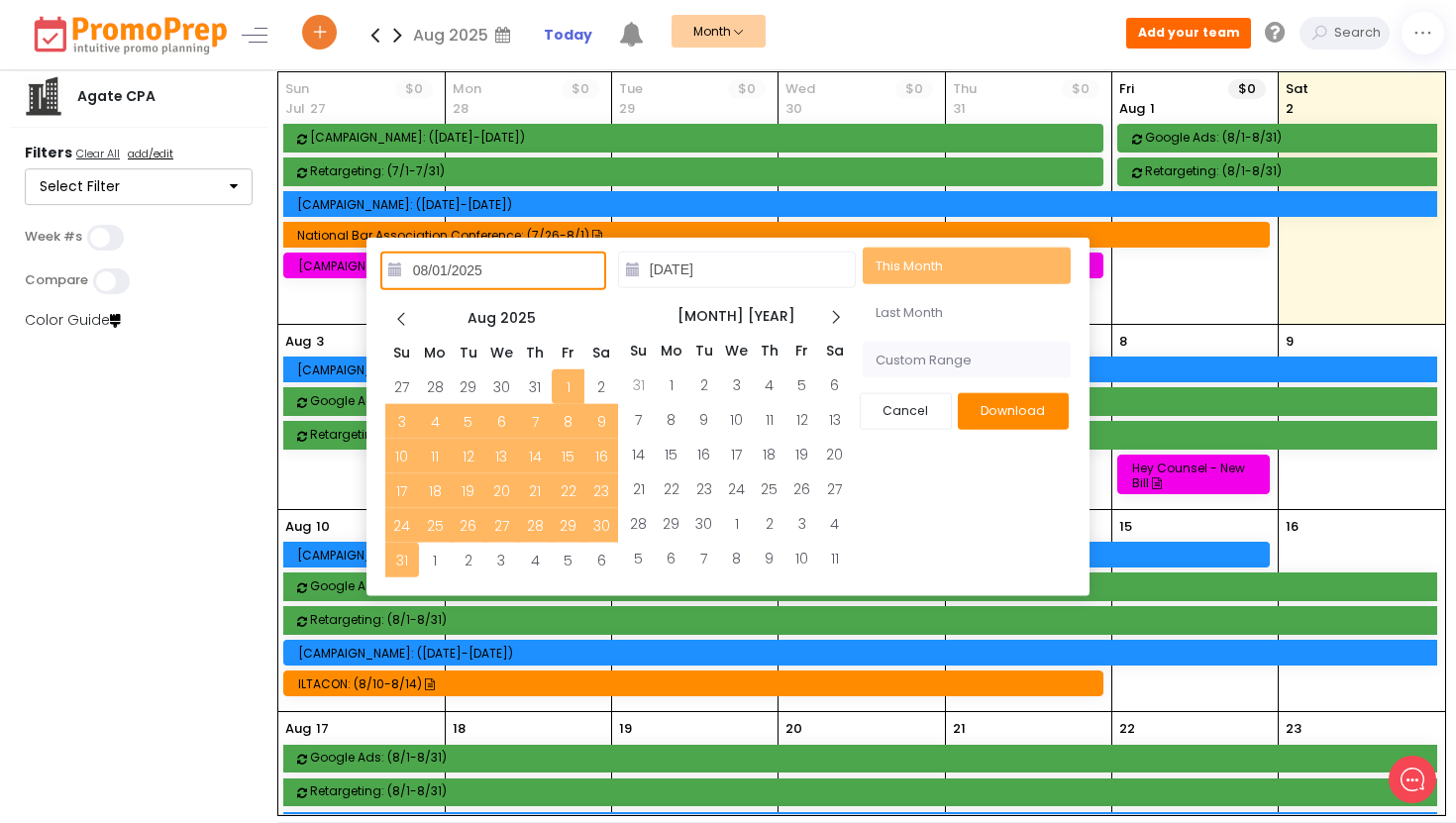type on "07/01/2025" 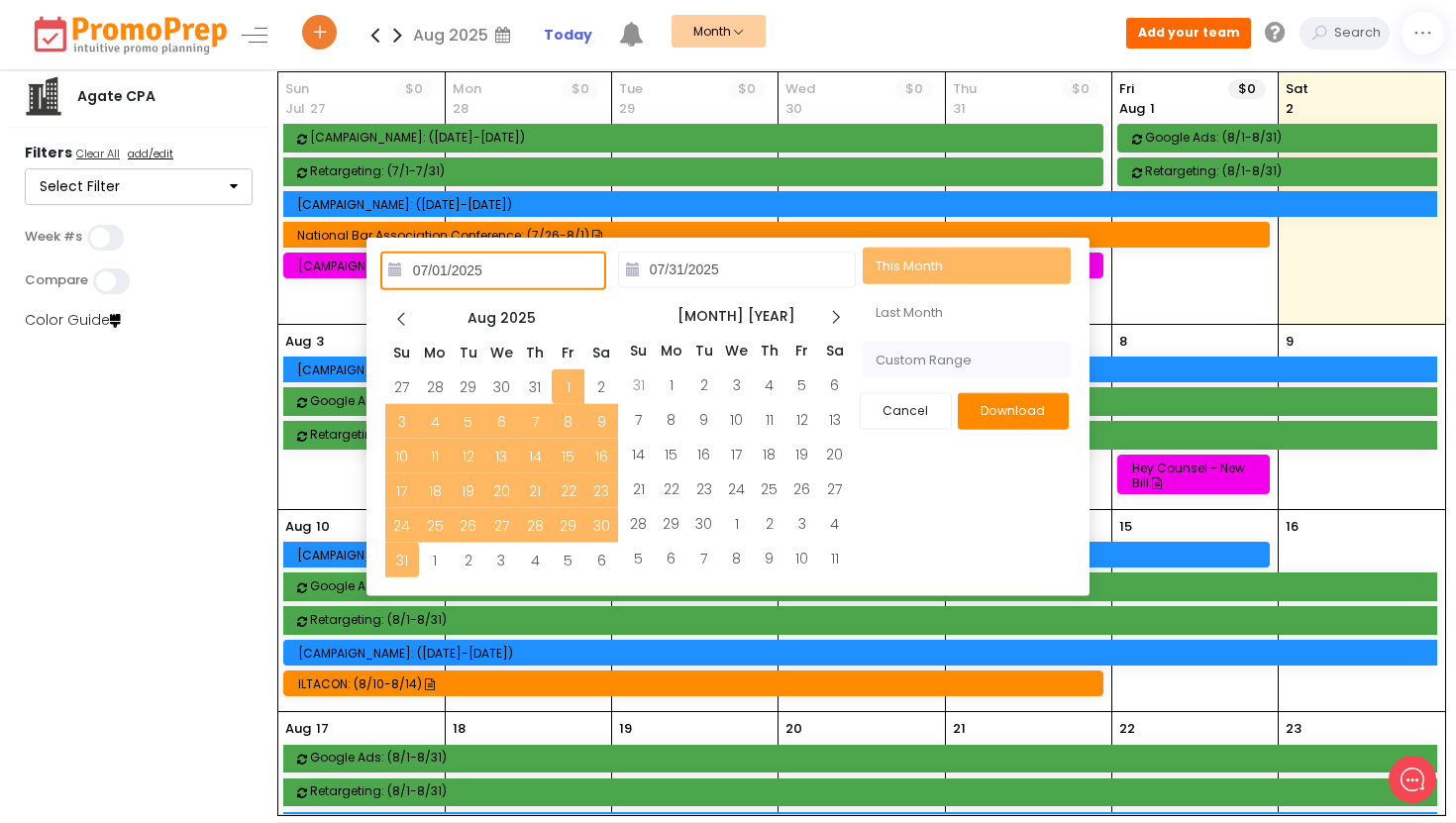 type on "08/01/2025" 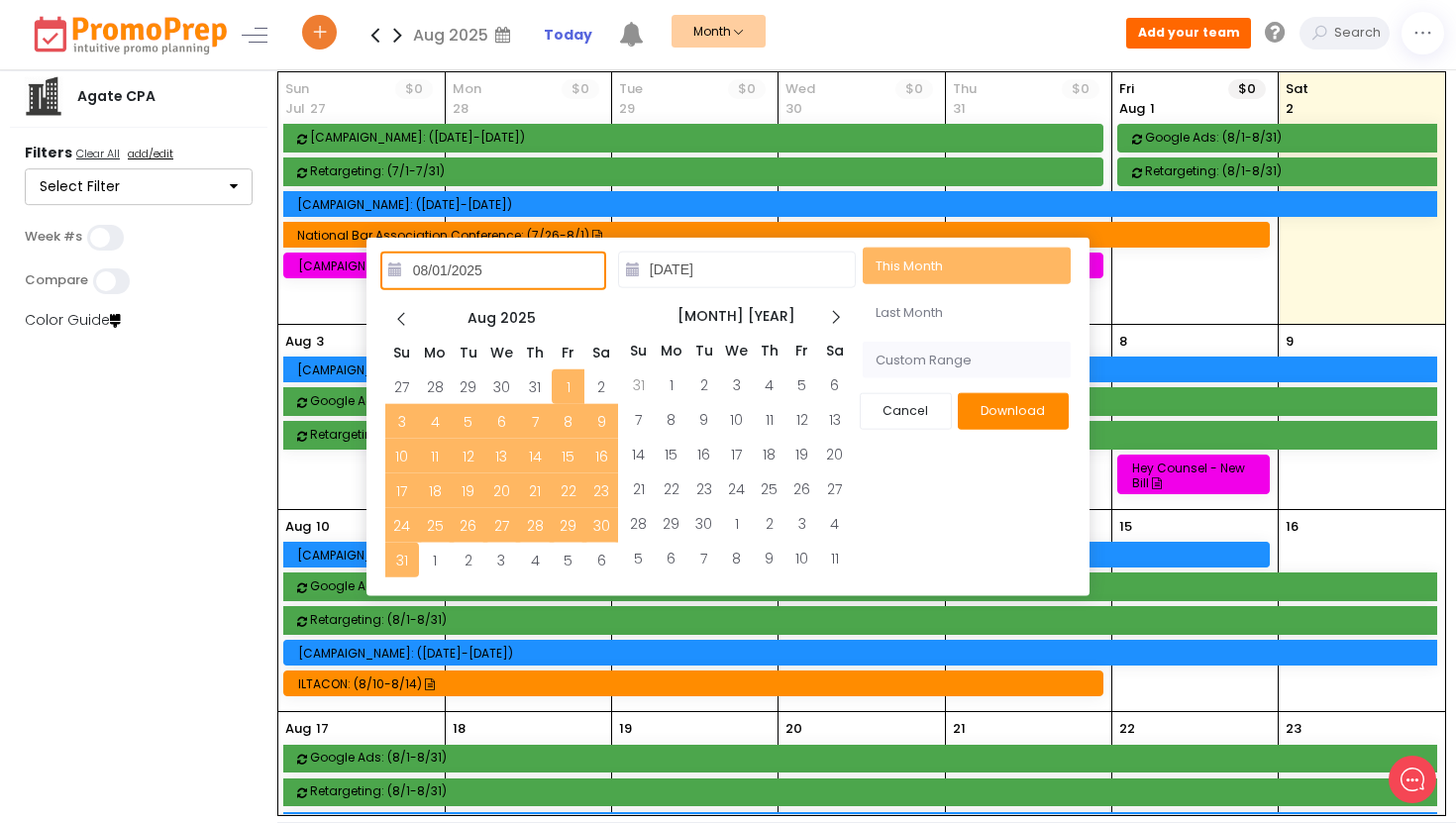 click on "Custom Range" at bounding box center (967, 360) 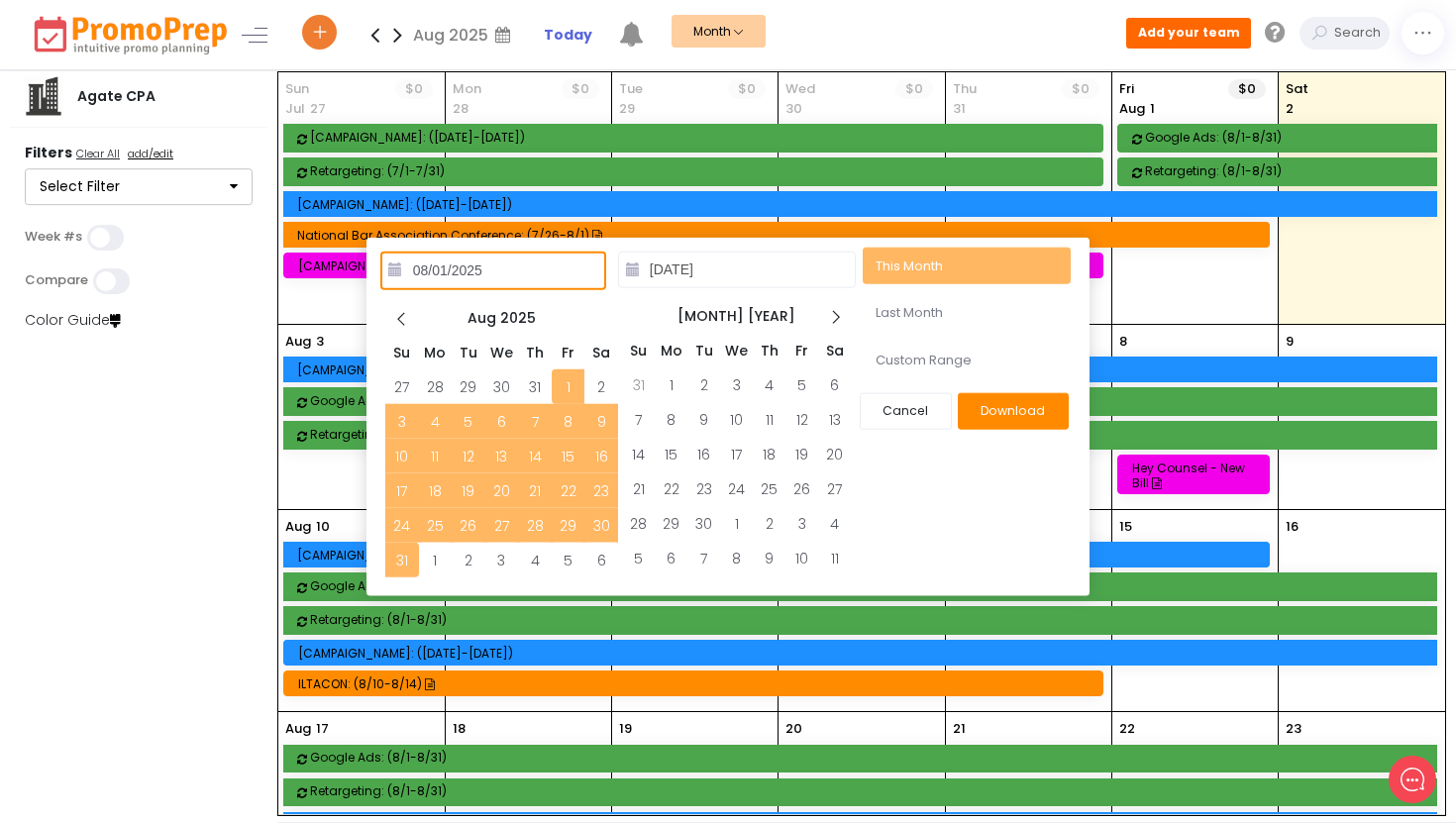 click on "08/01/2025" at bounding box center [493, 270] 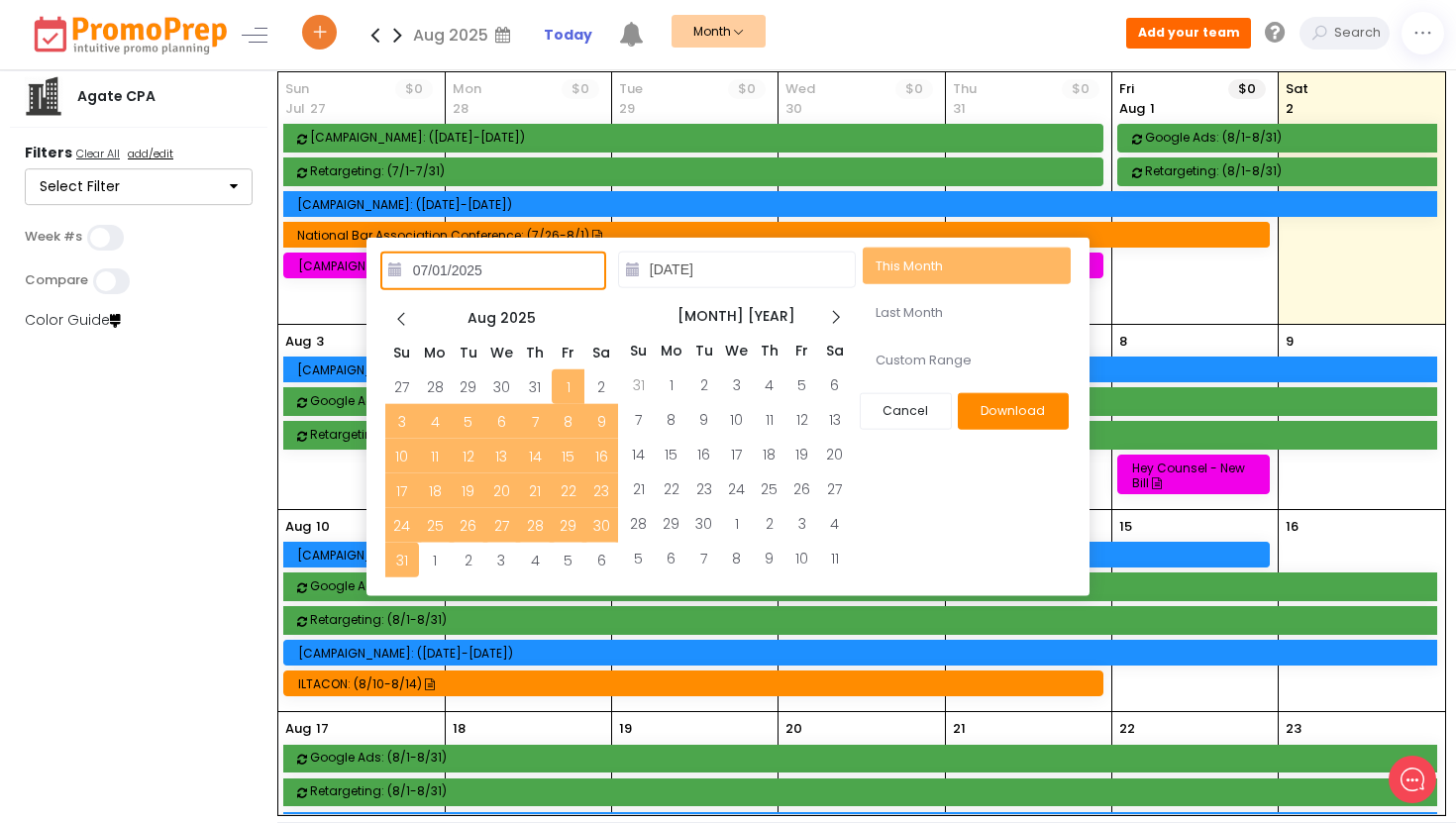 type on "07/01/2025" 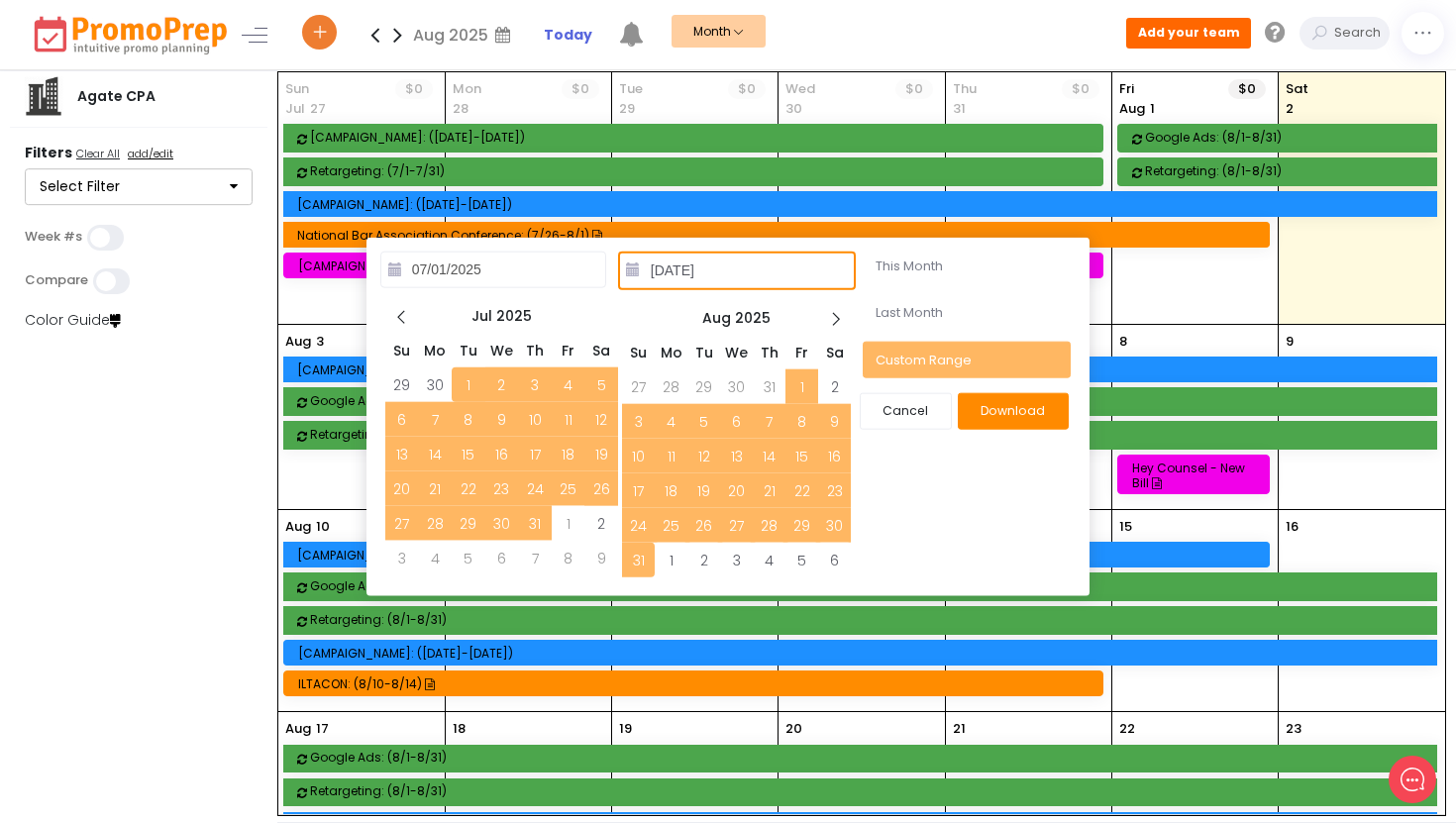 click on "[DATE]" at bounding box center [737, 270] 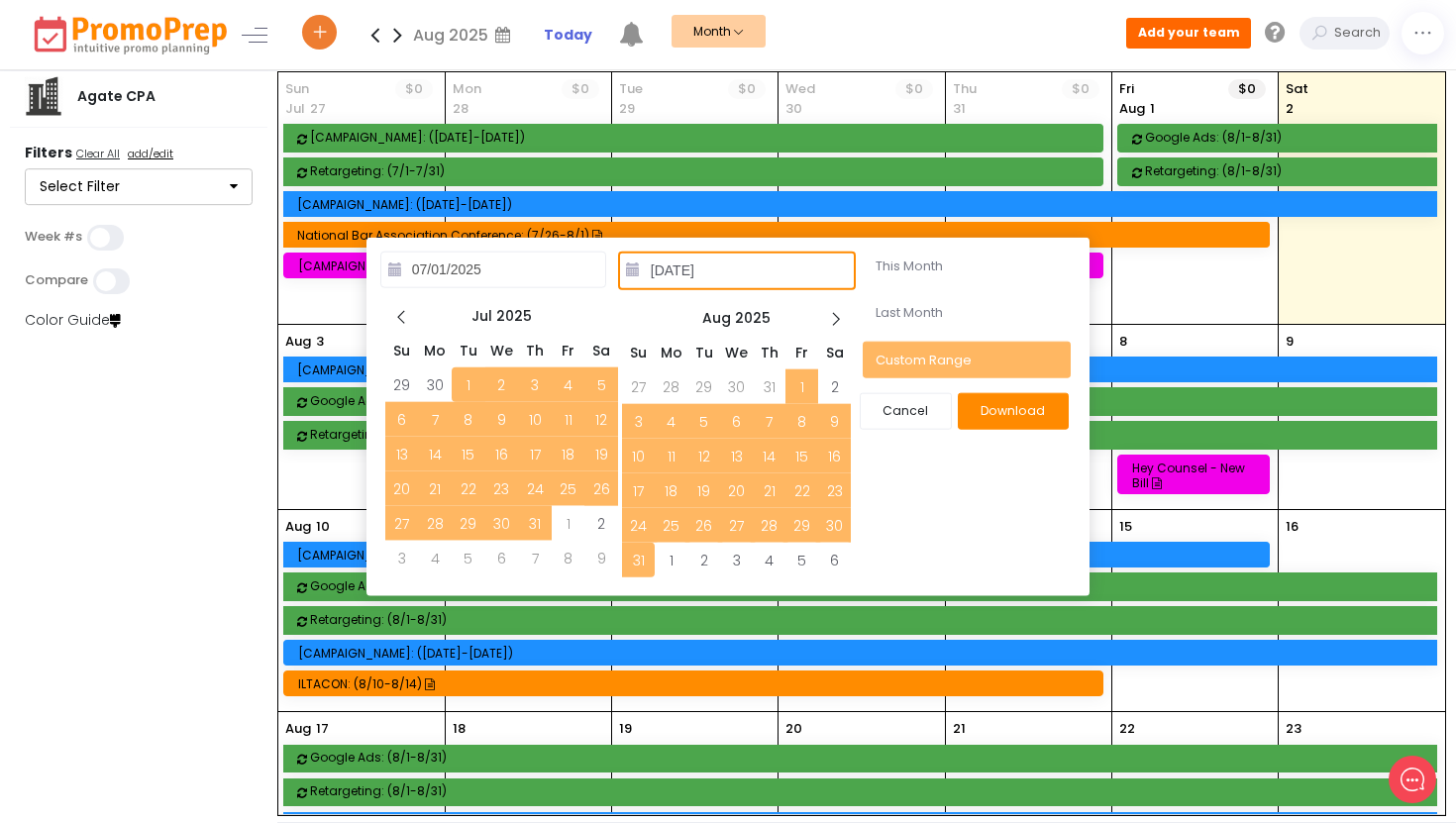 drag, startPoint x: 665, startPoint y: 274, endPoint x: 638, endPoint y: 274, distance: 27 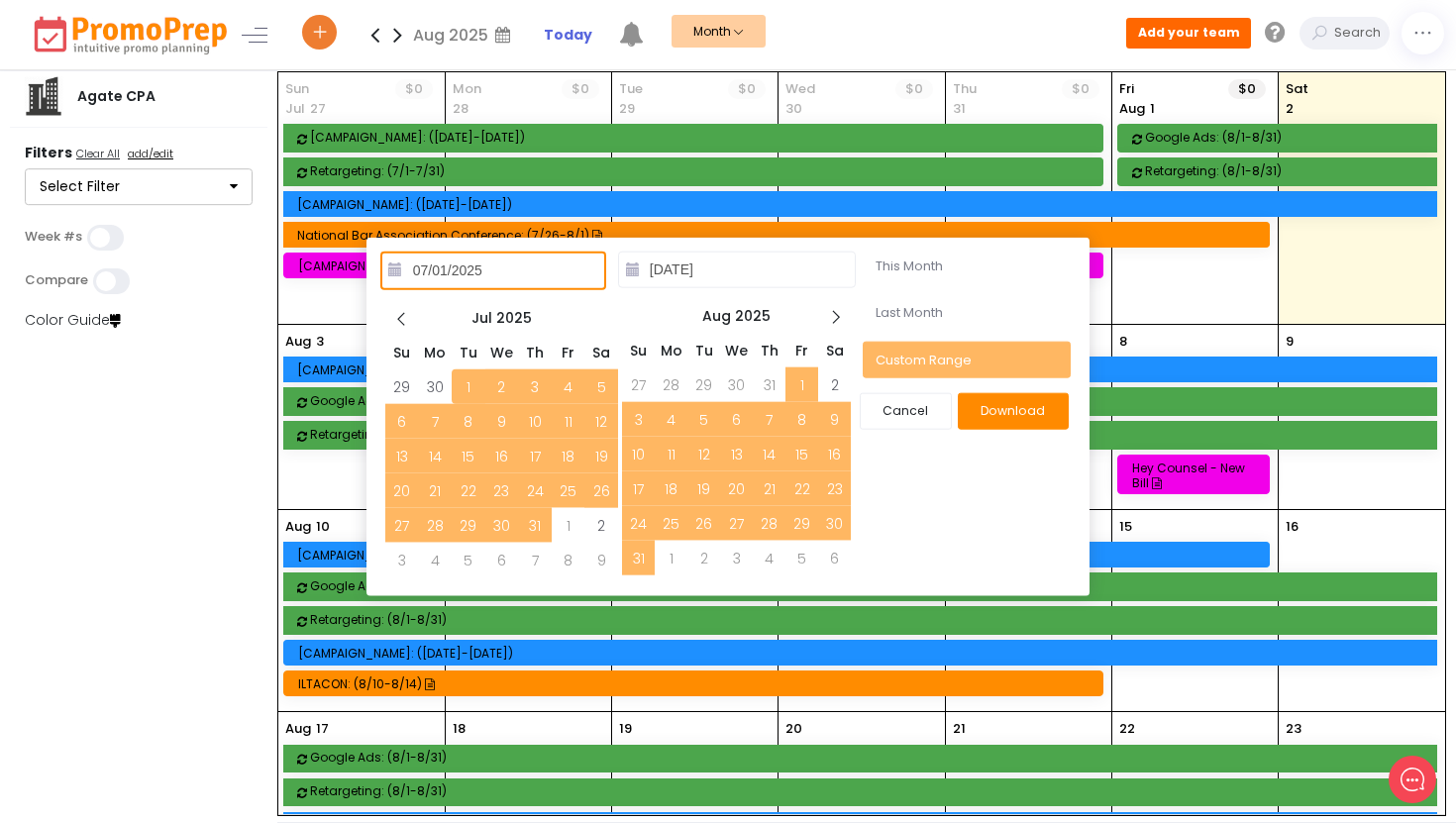 click on "Download" at bounding box center (1013, 411) 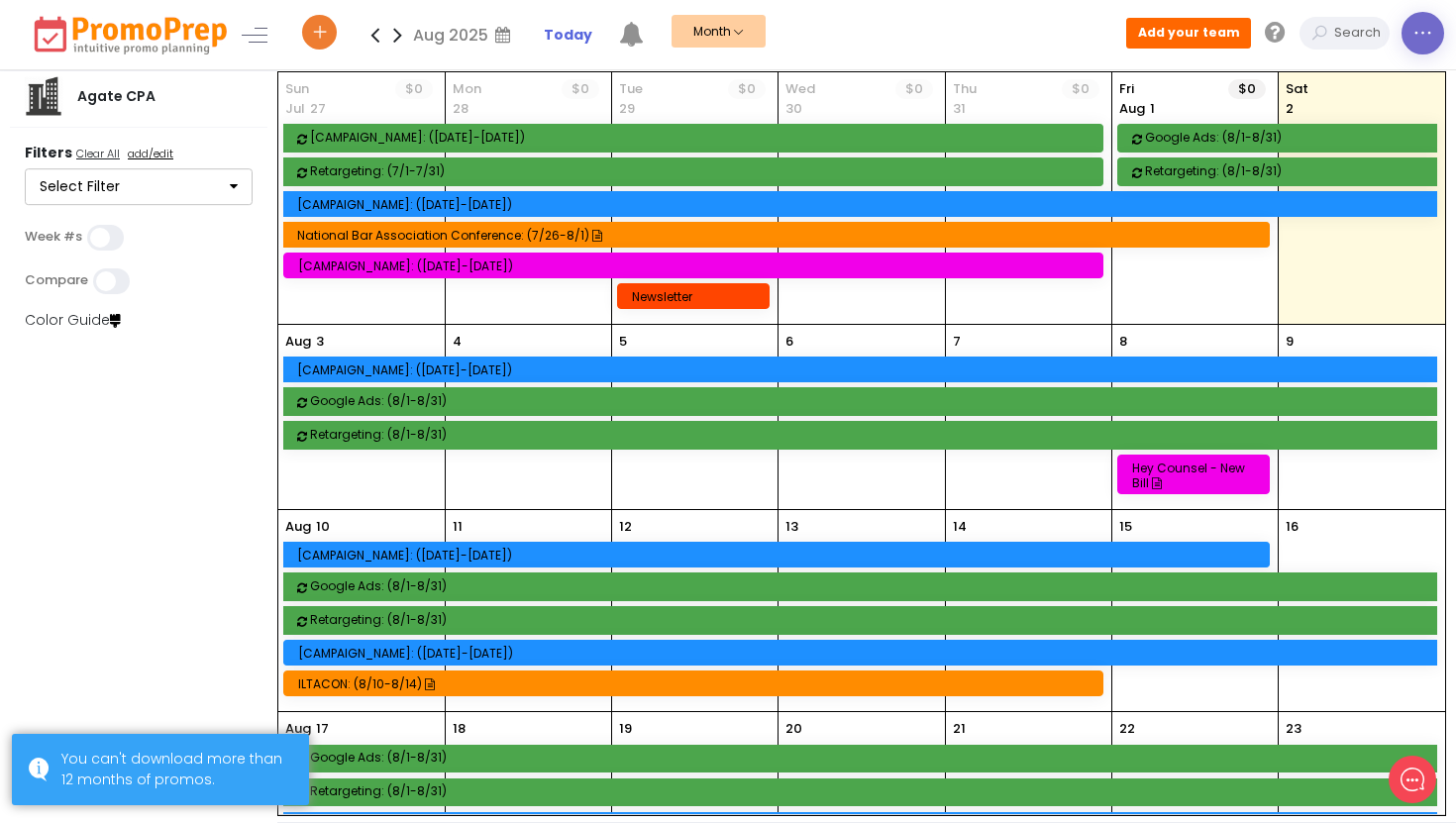 click at bounding box center (1422, 33) 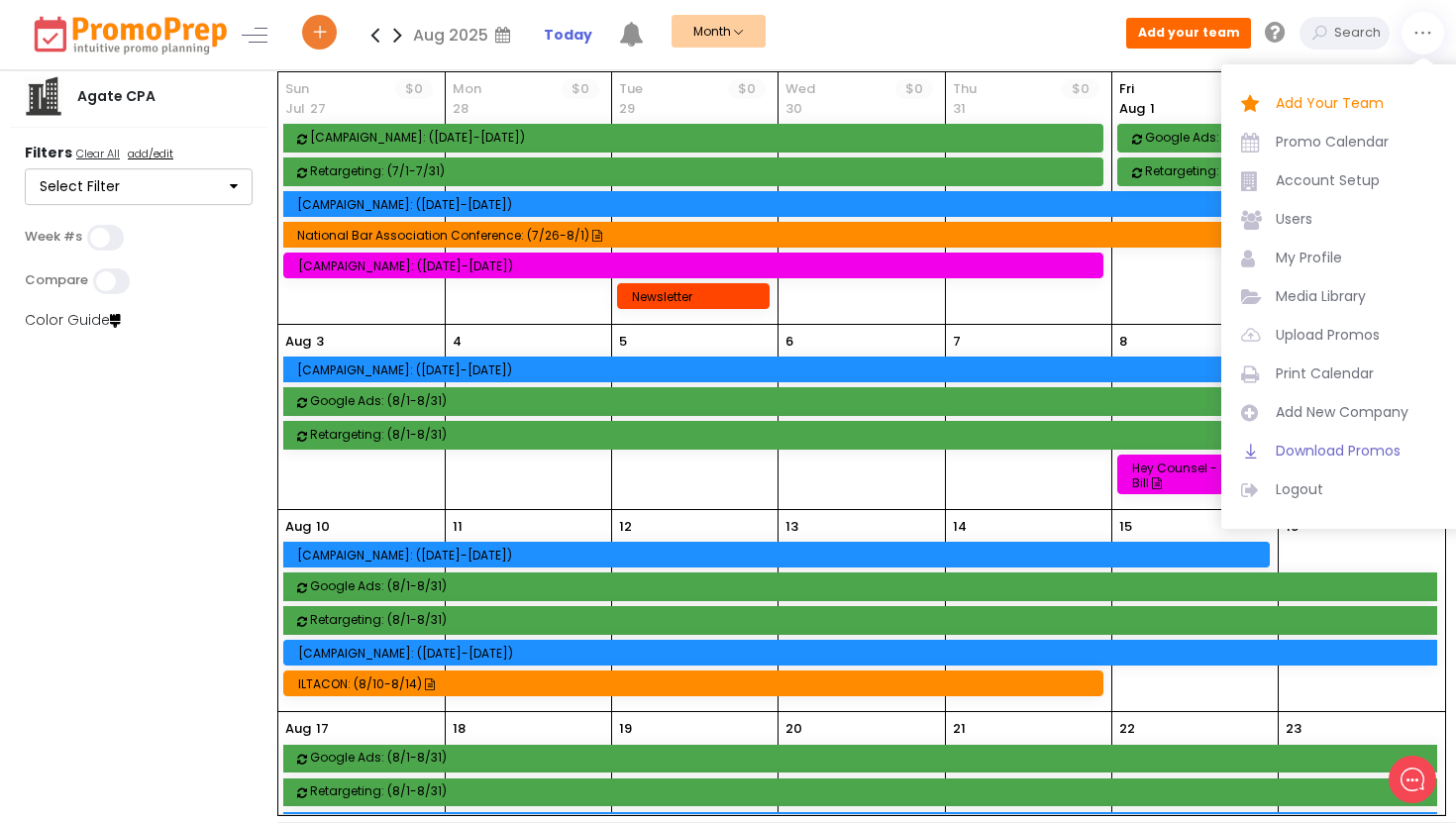 click on "Download Promos" at bounding box center (1360, 451) 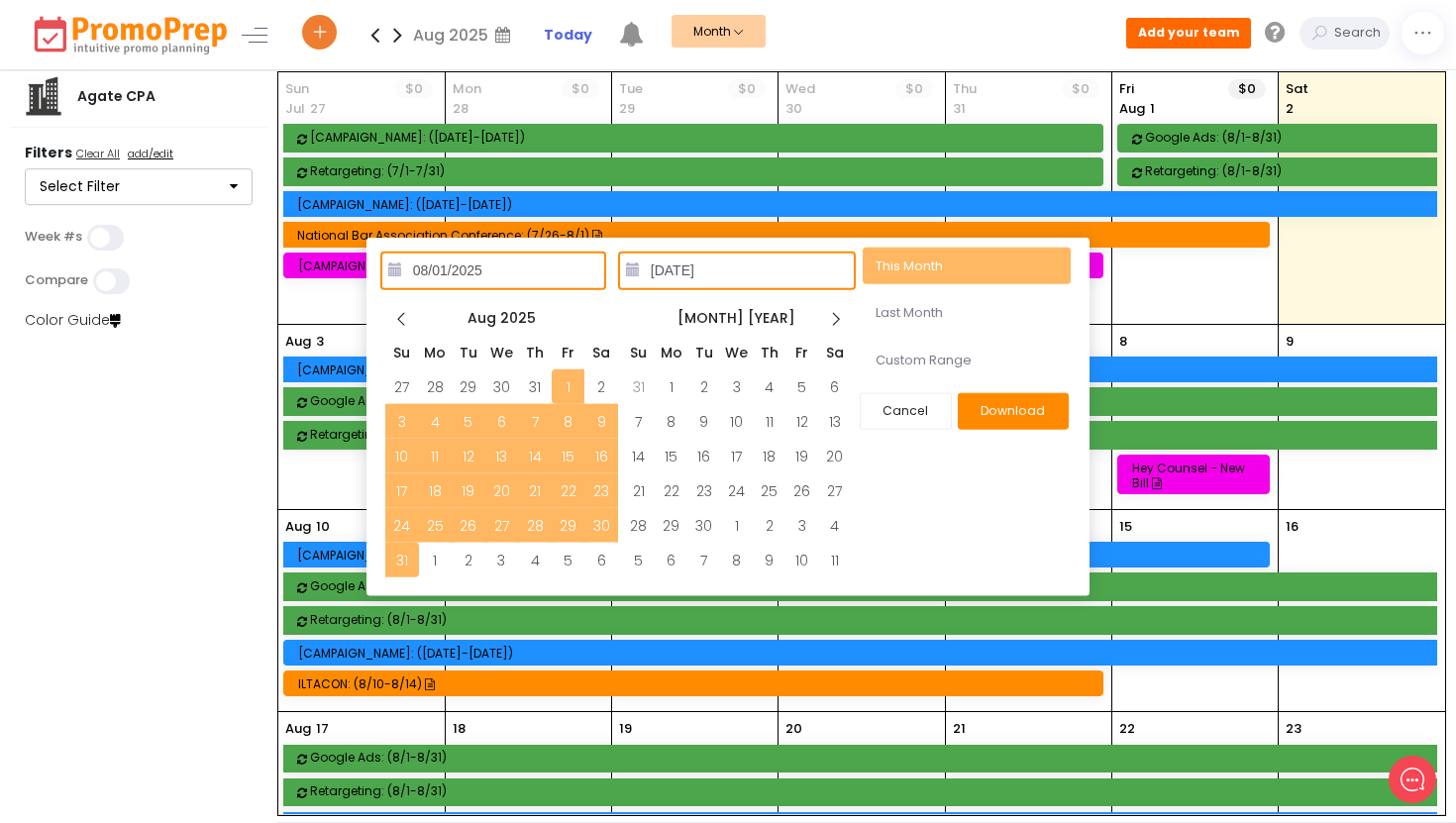 click on "[DATE]" at bounding box center (737, 270) 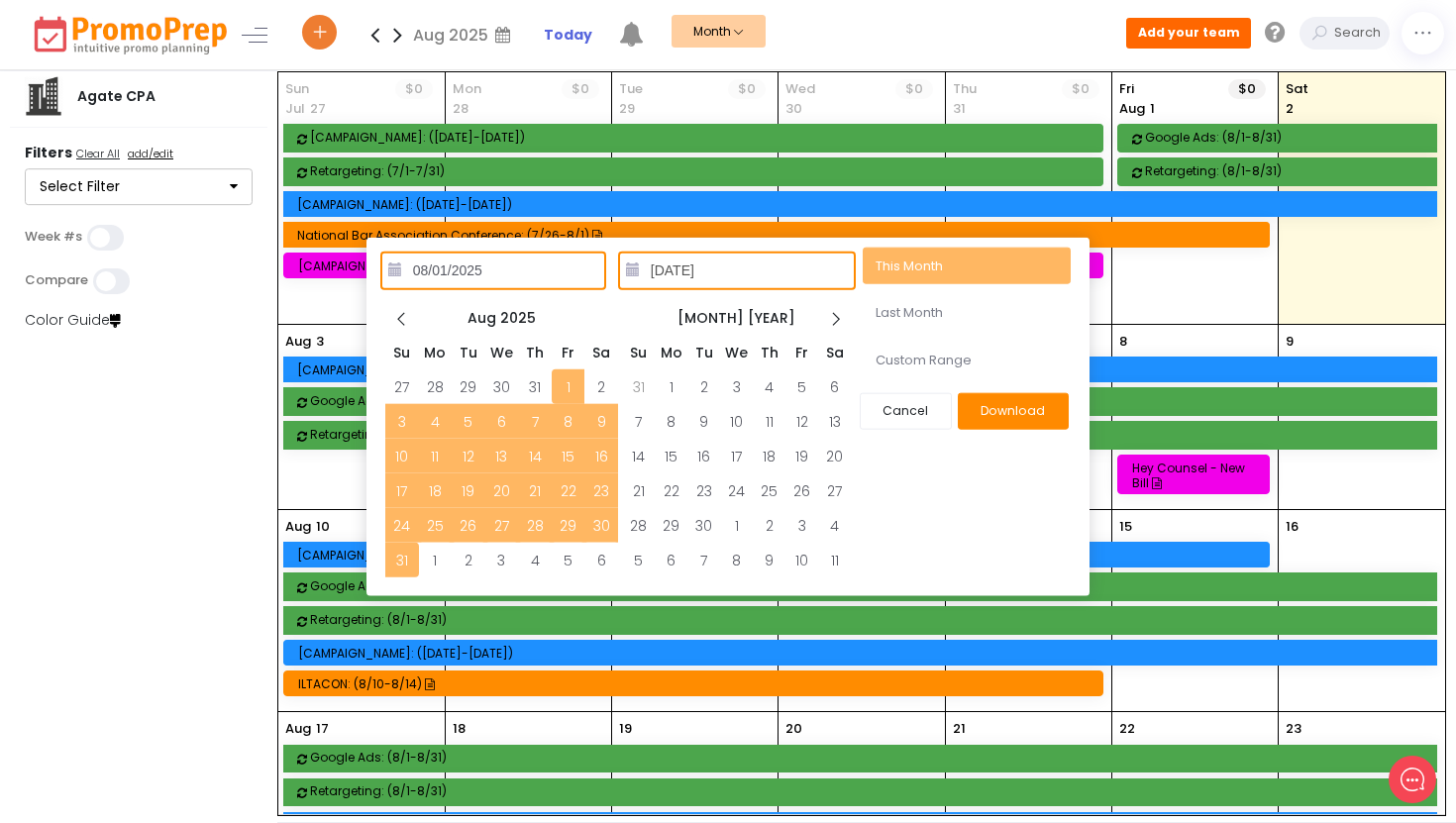click on "08/01/2025" at bounding box center [493, 270] 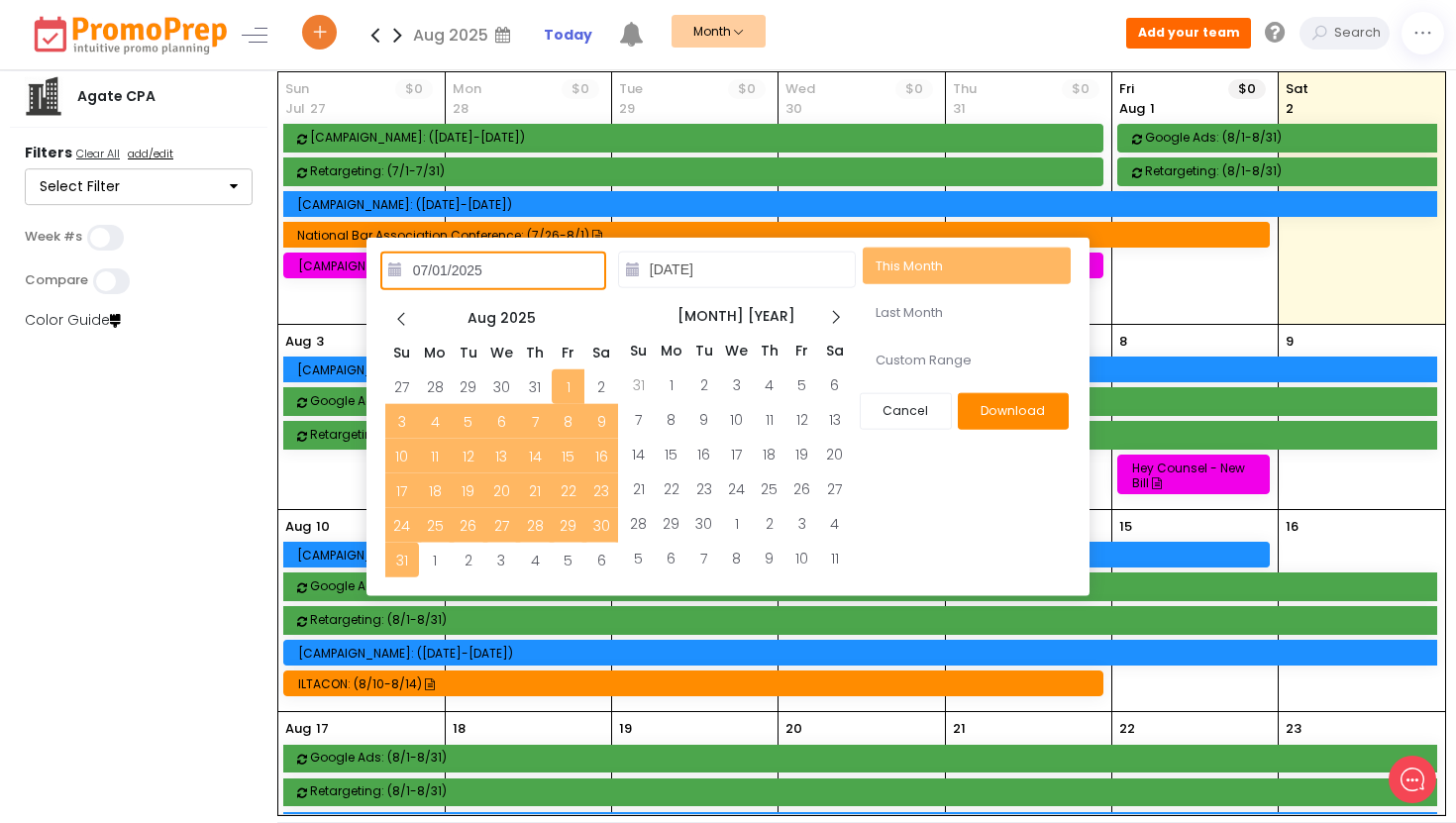 type on "07/01/2025" 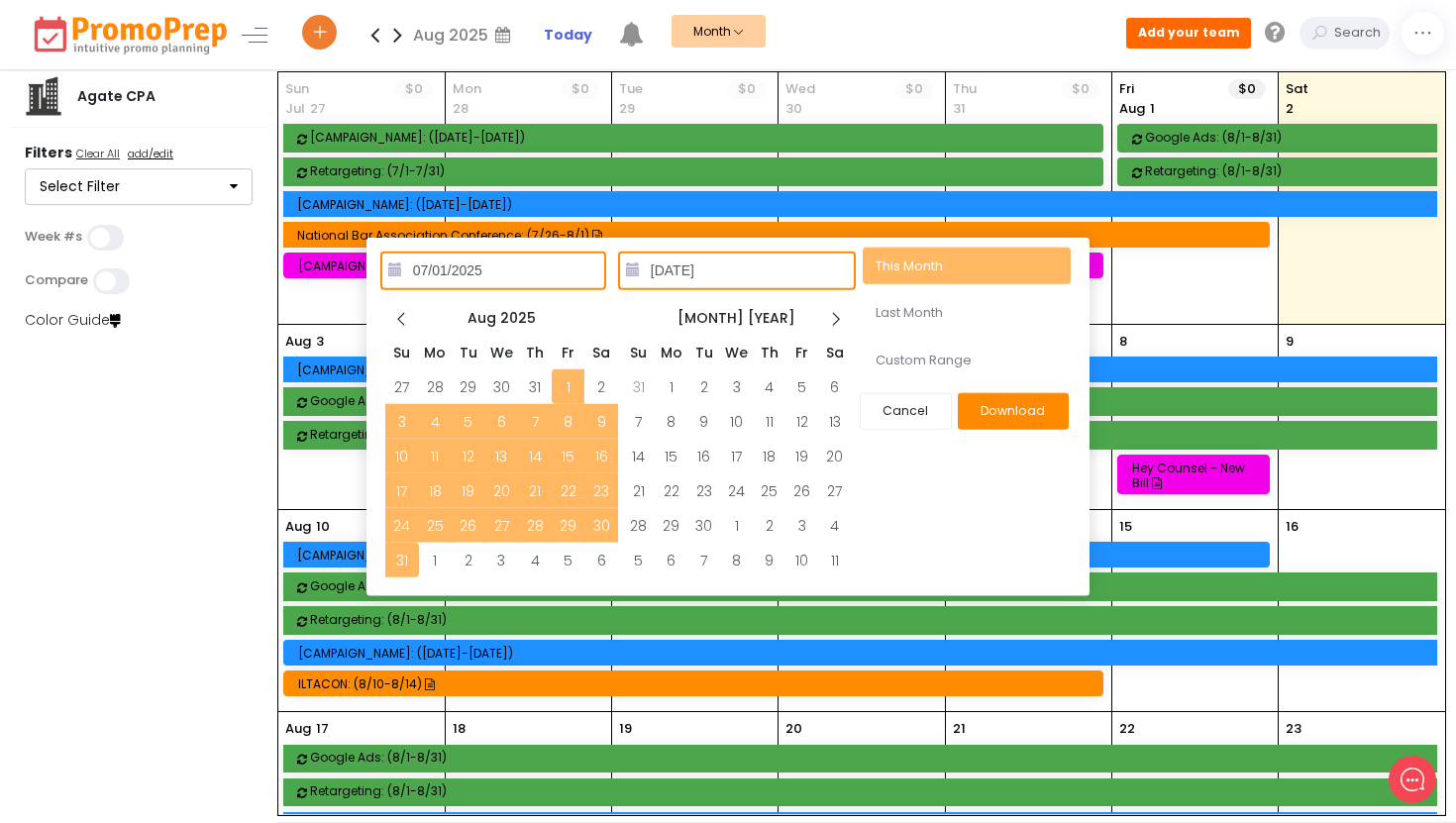 click on "[DATE]" at bounding box center (737, 270) 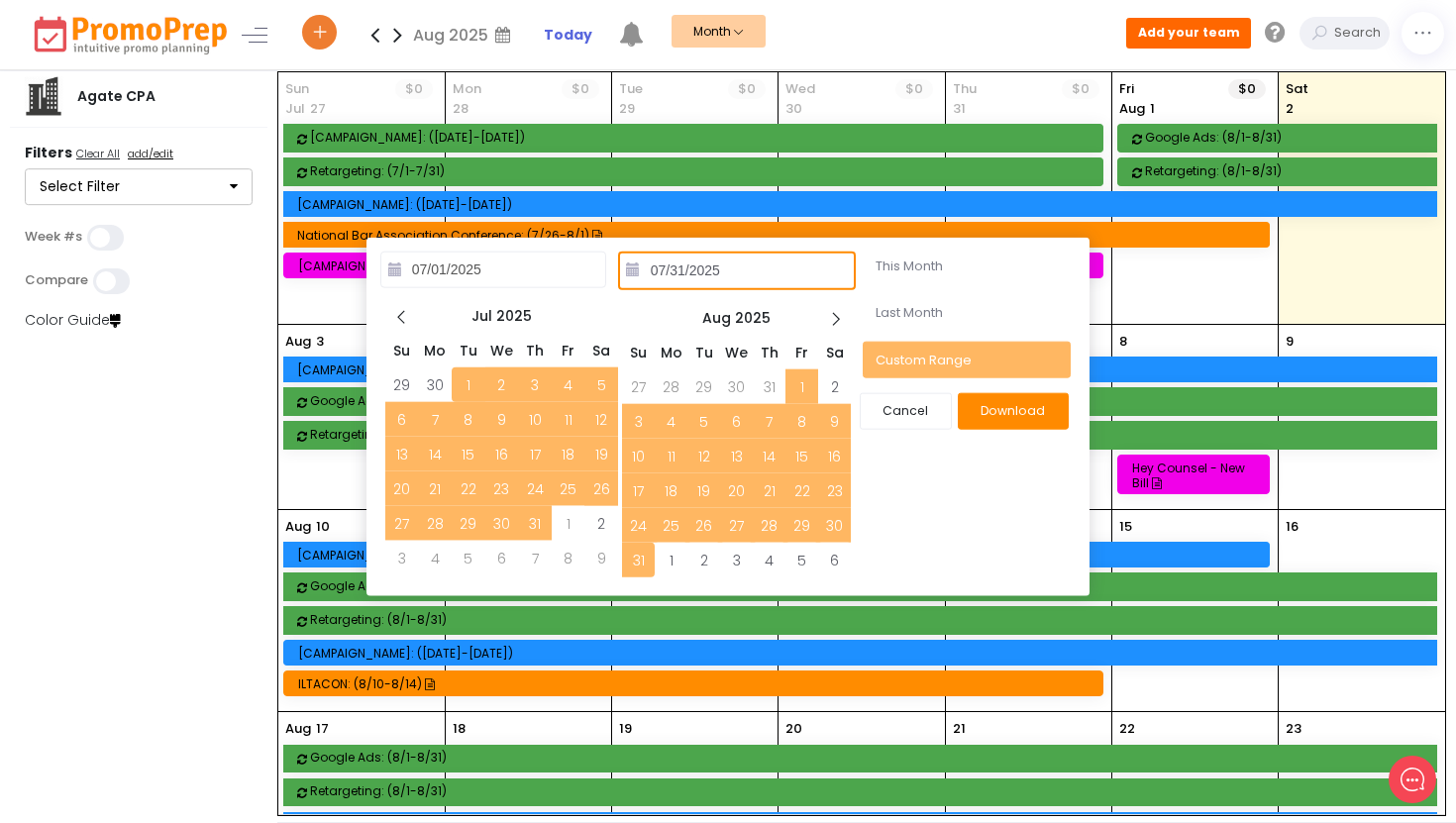 click on "07/31/2025" at bounding box center [737, 270] 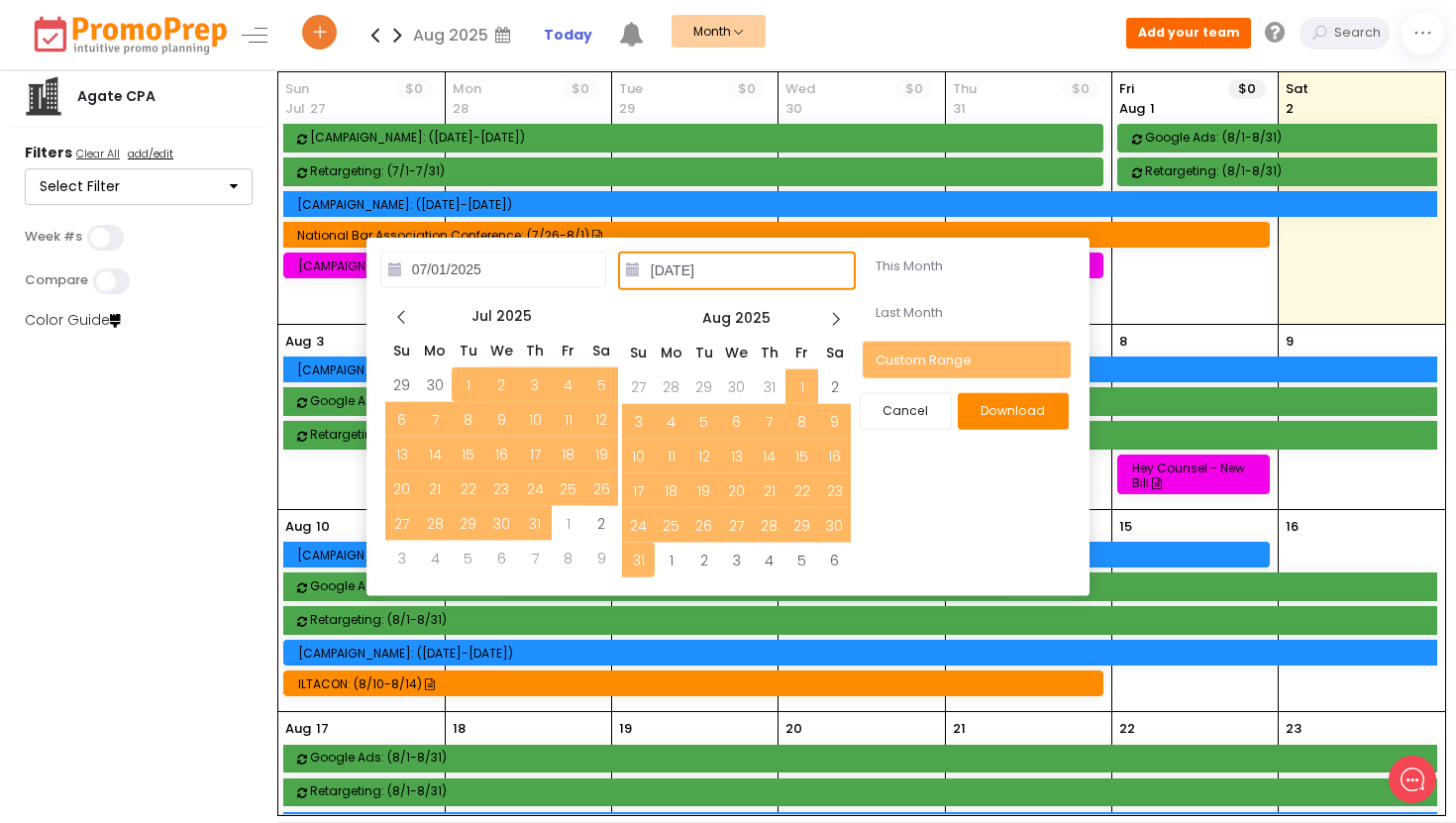 type on "[DATE]" 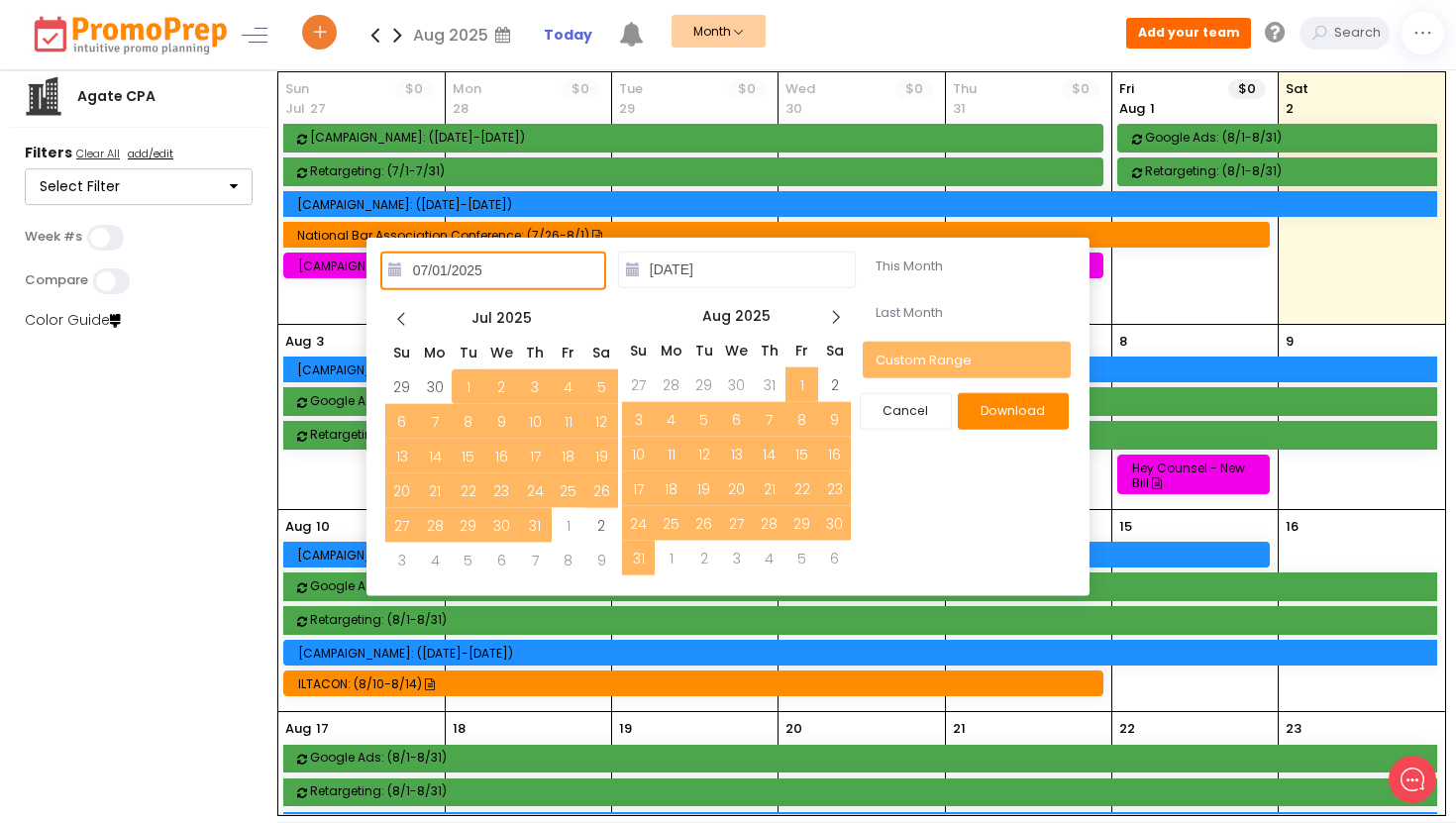 click on "Download" at bounding box center [1013, 411] 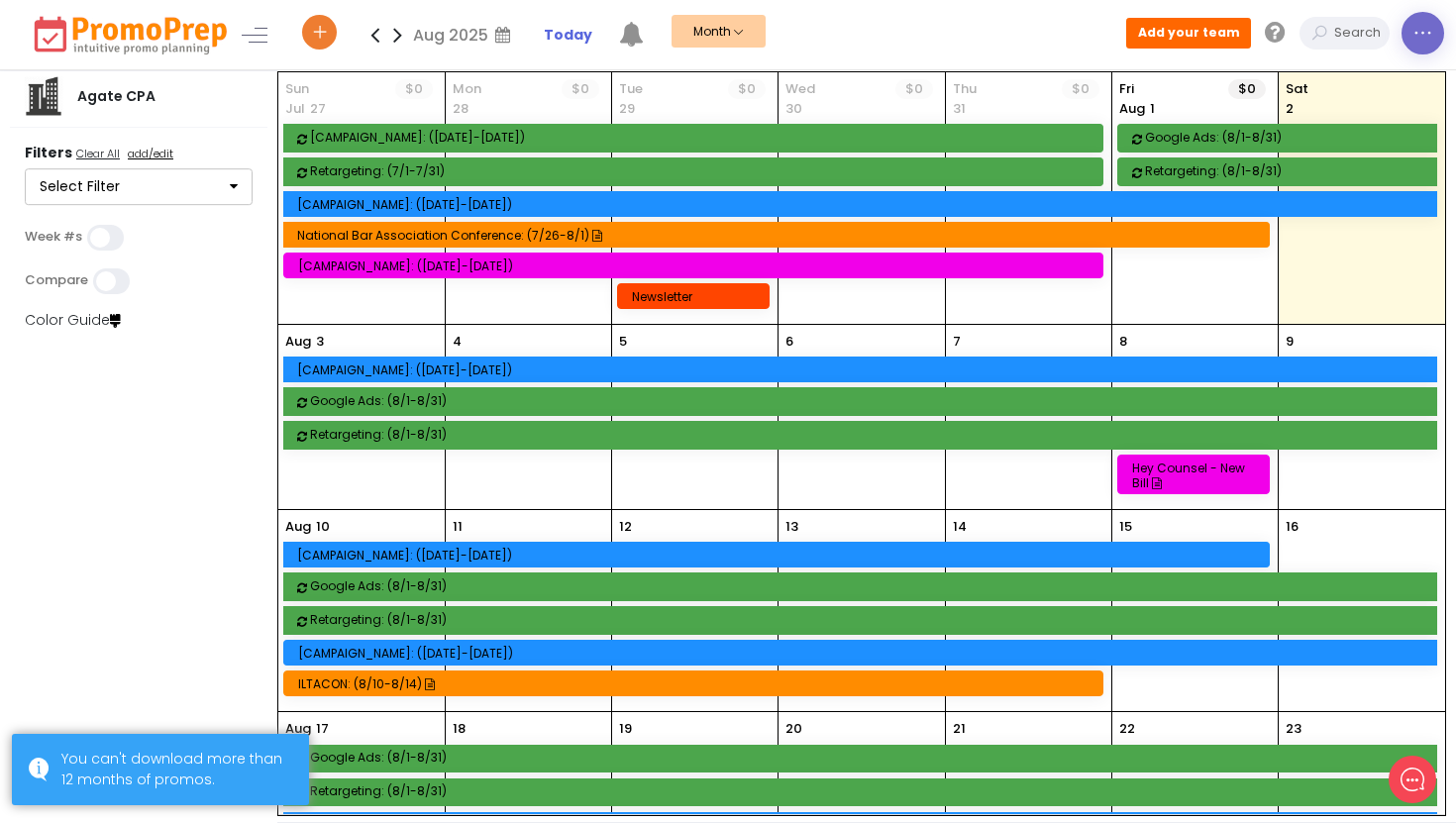 click at bounding box center (1422, 33) 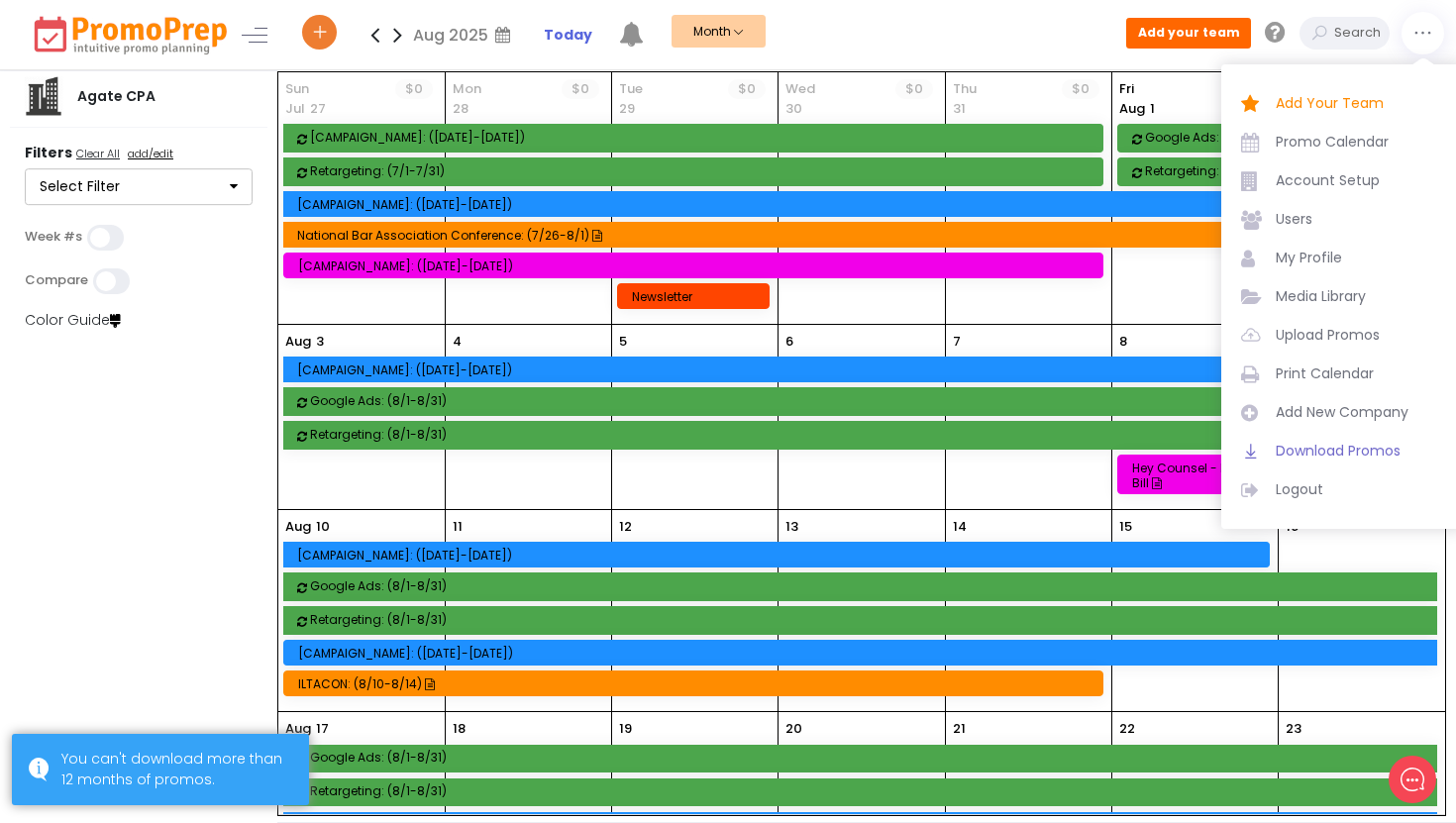 click on "Download Promos" at bounding box center [1360, 451] 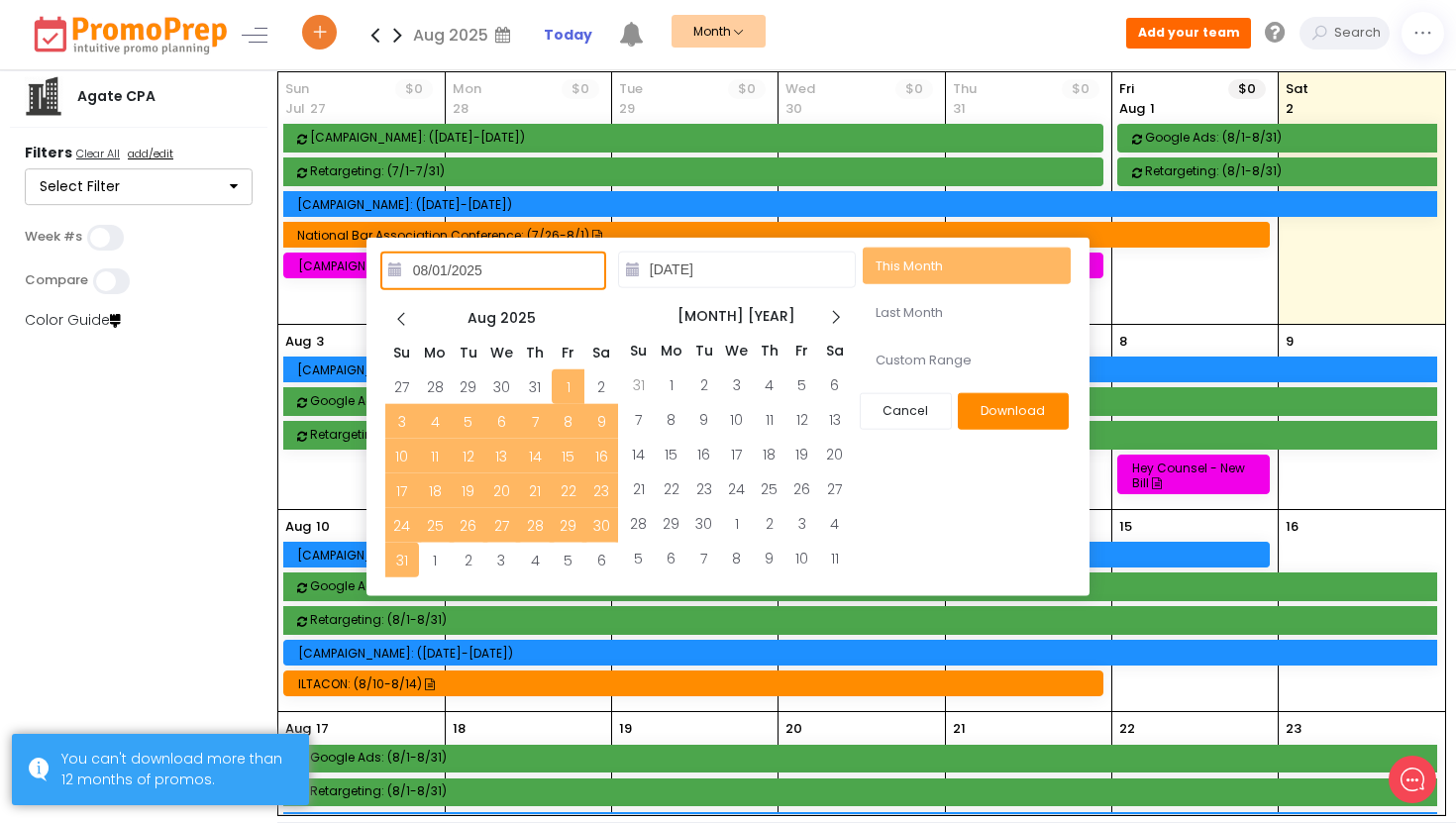 type on "07/01/2025" 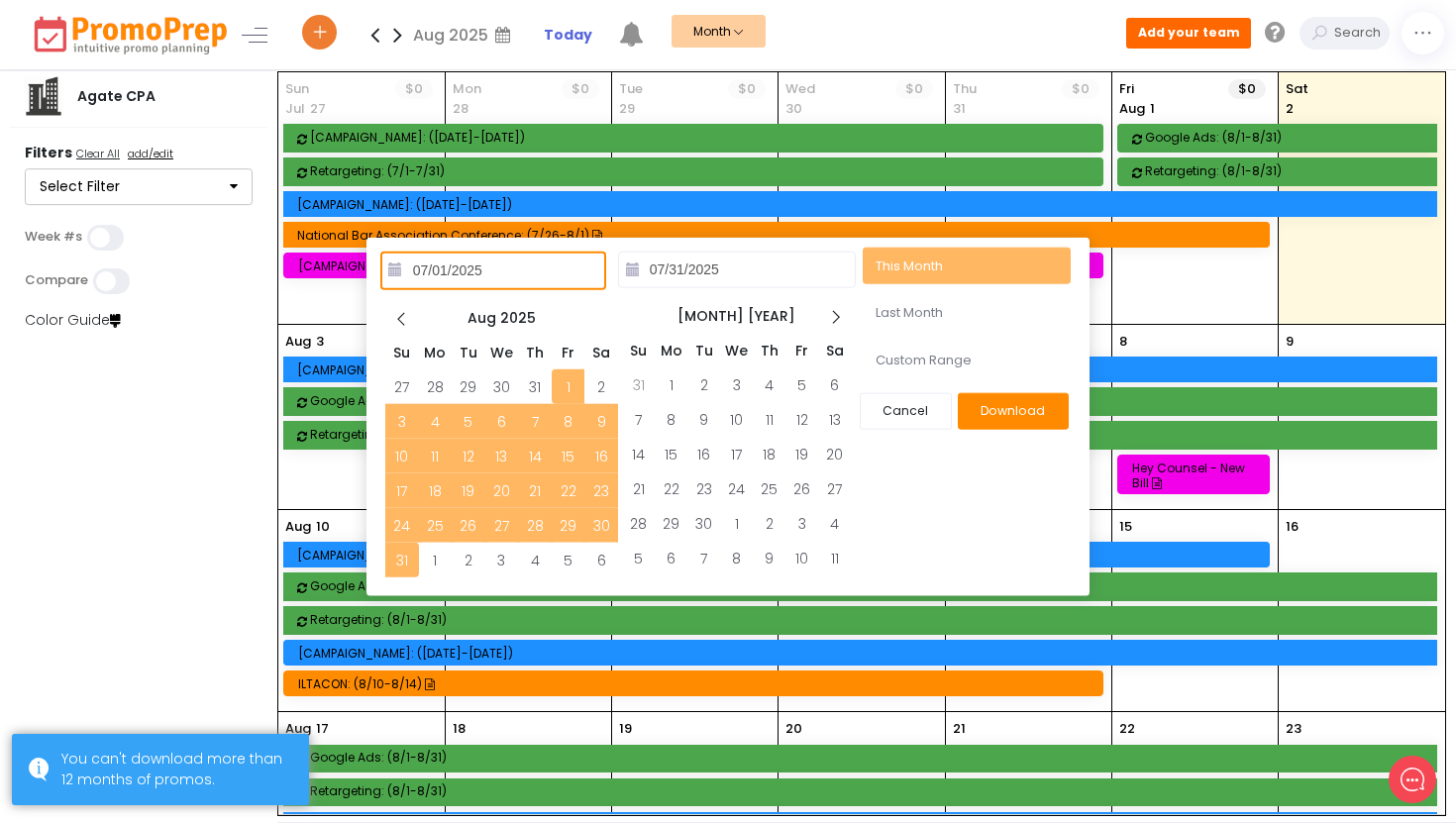 type on "08/01/2025" 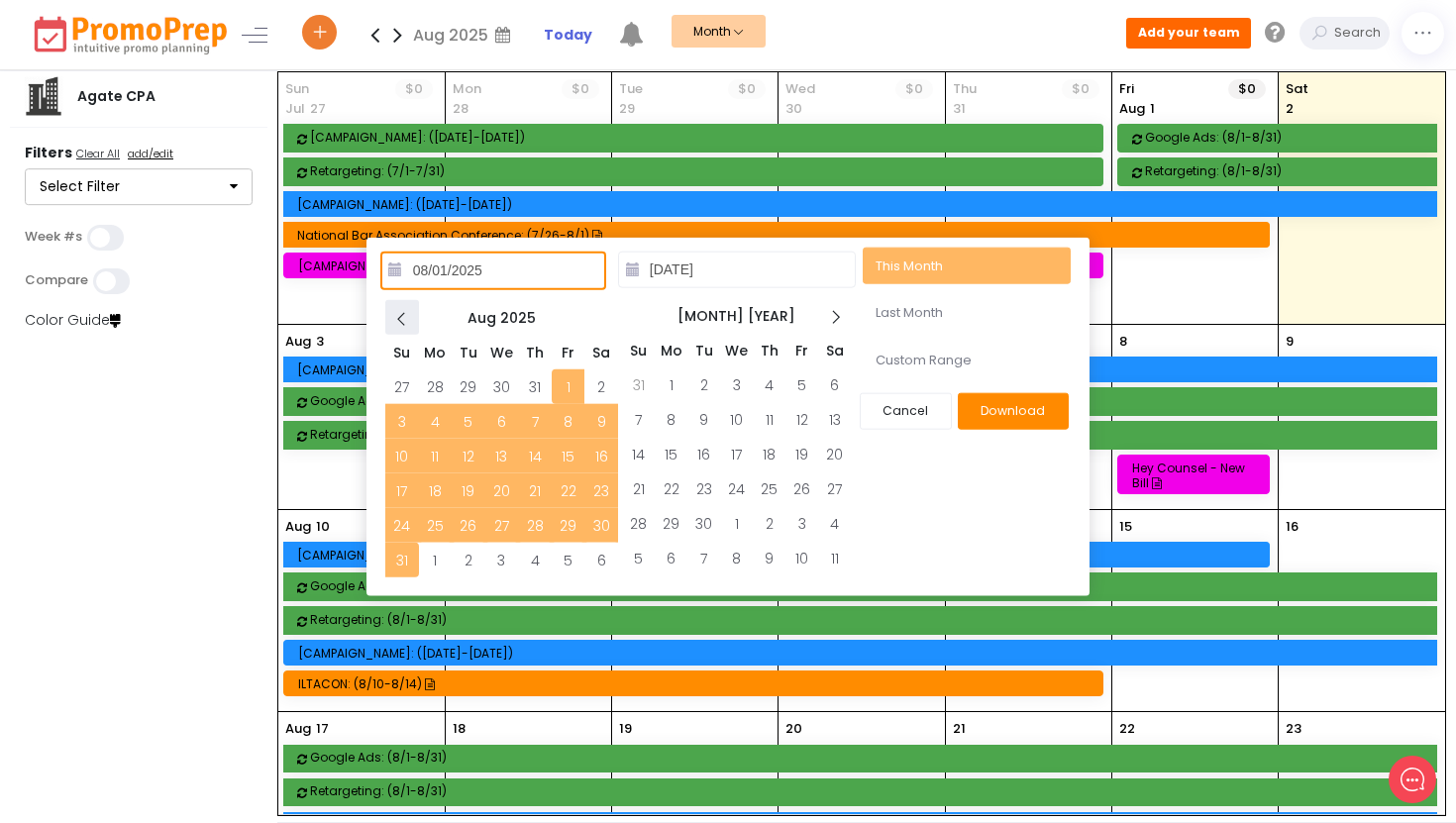 click at bounding box center (402, 318) 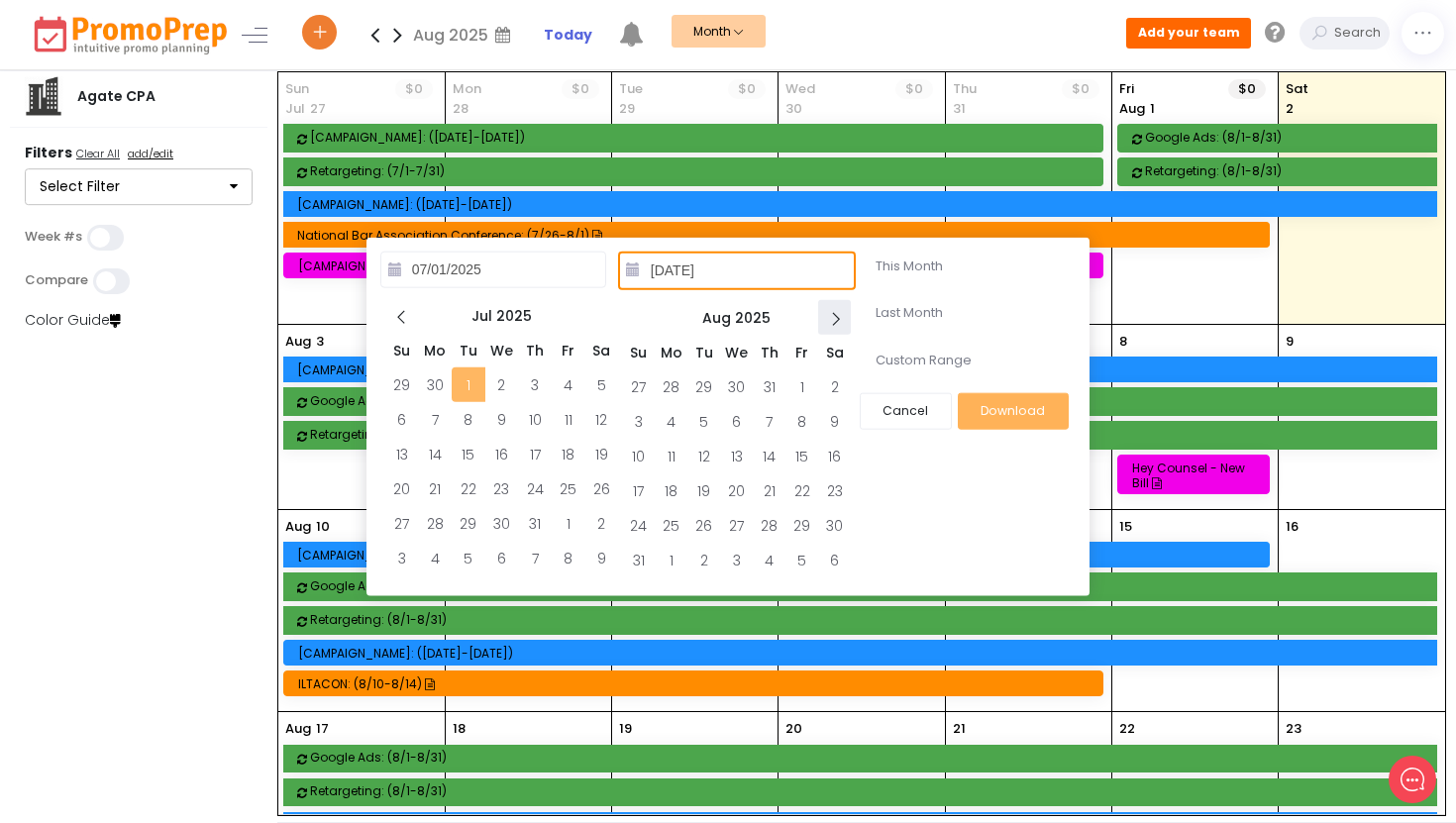 click at bounding box center (835, 318) 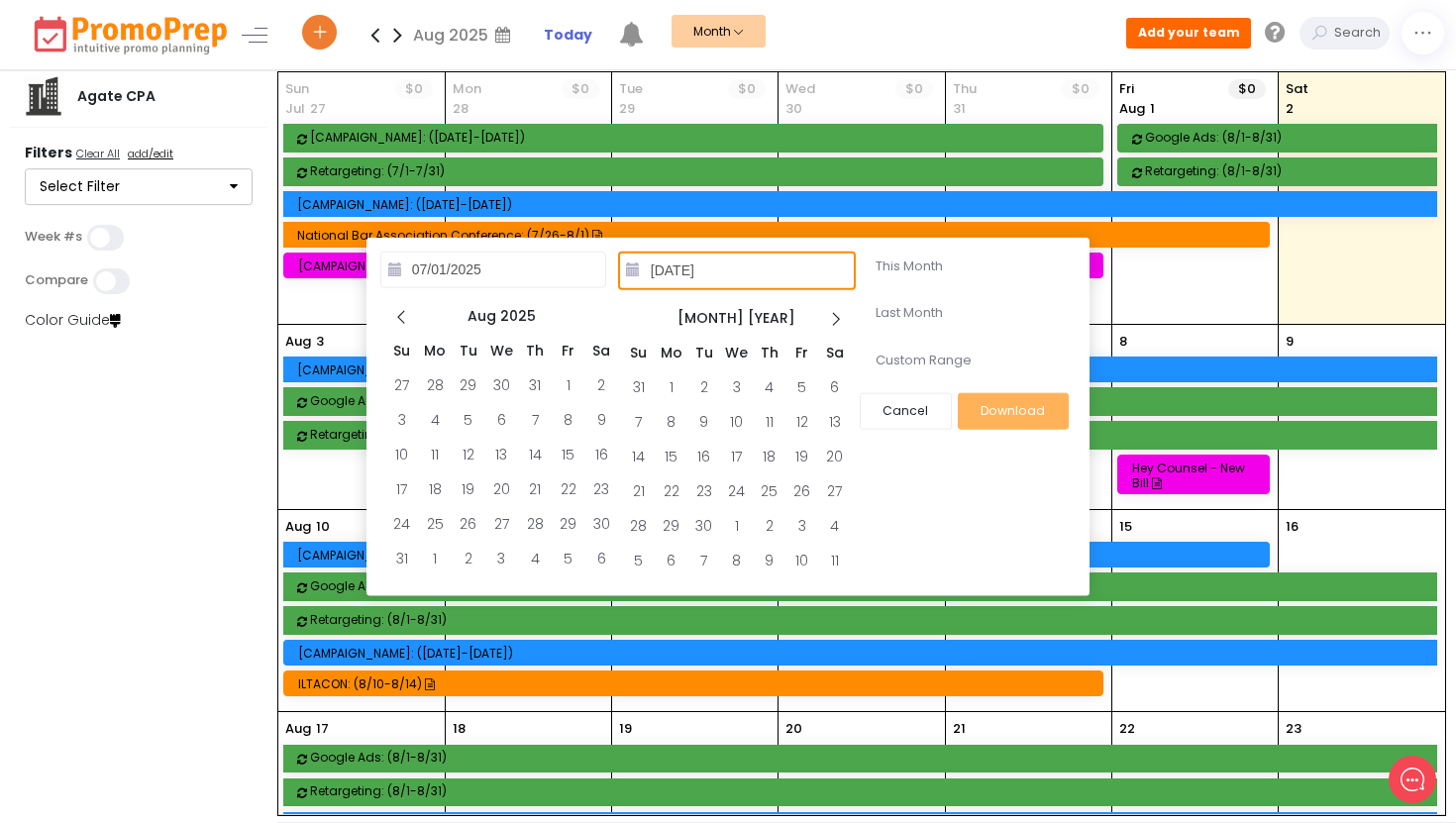click at bounding box center [835, 318] 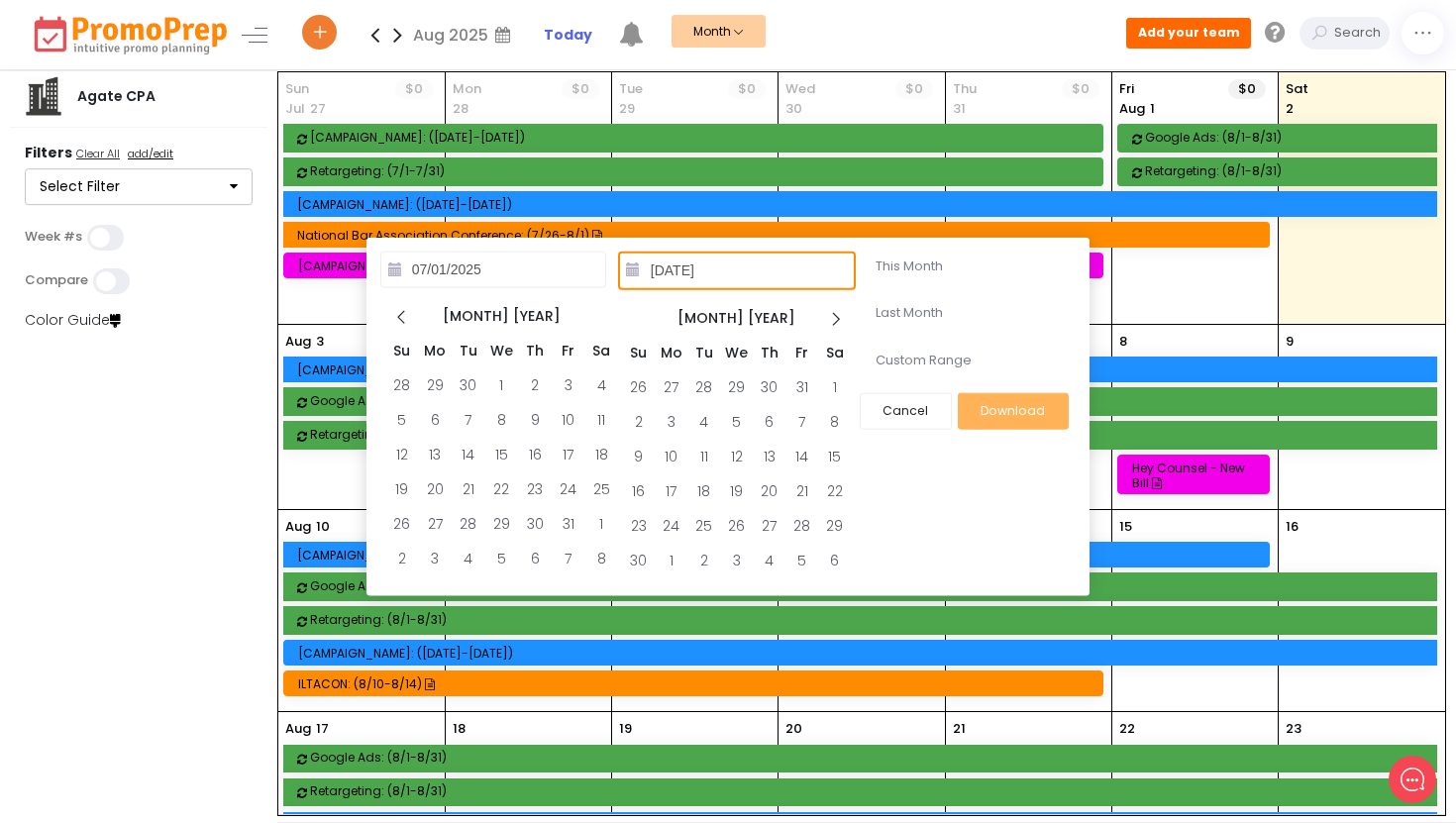 click at bounding box center [835, 318] 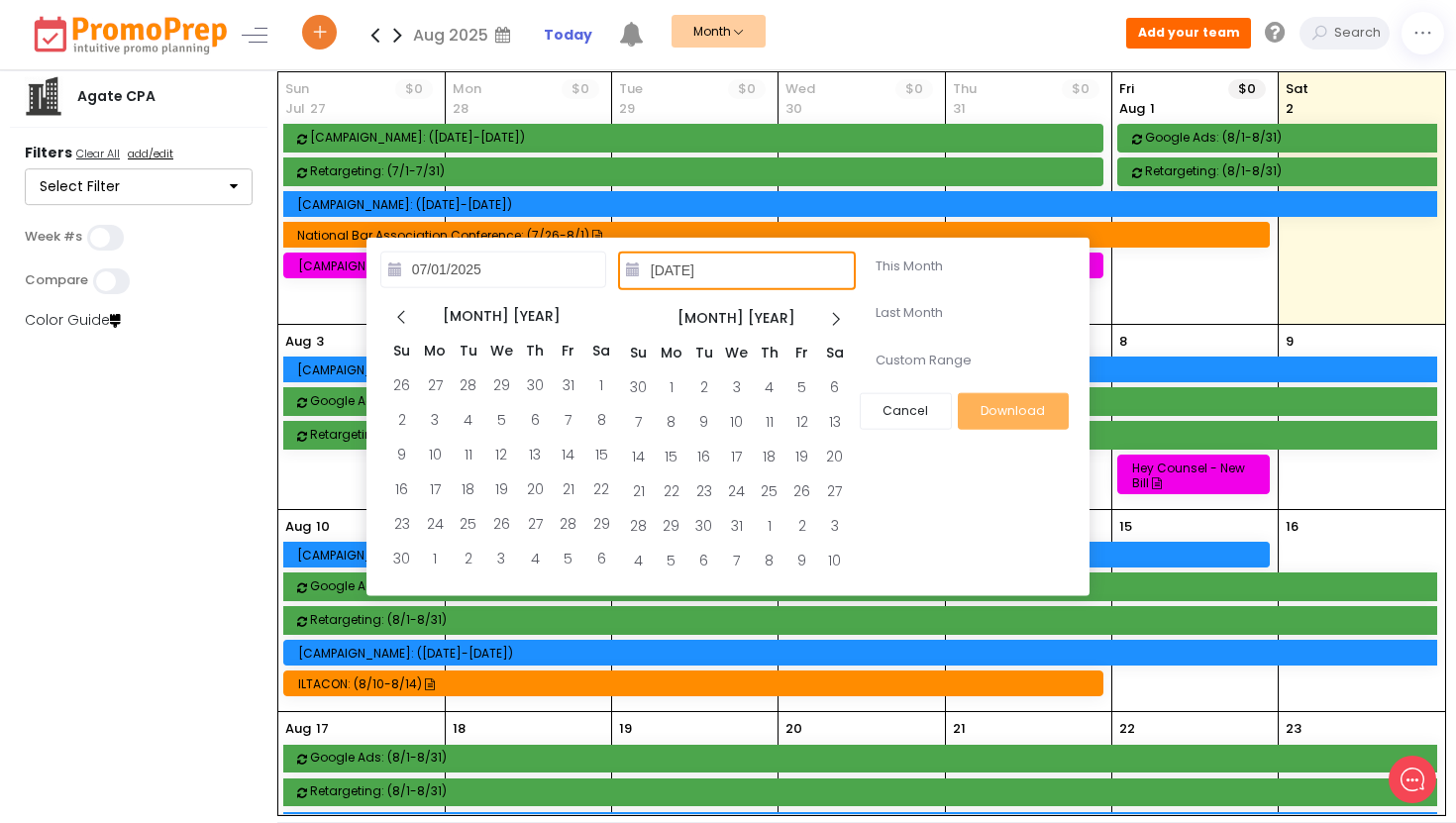 click at bounding box center (835, 318) 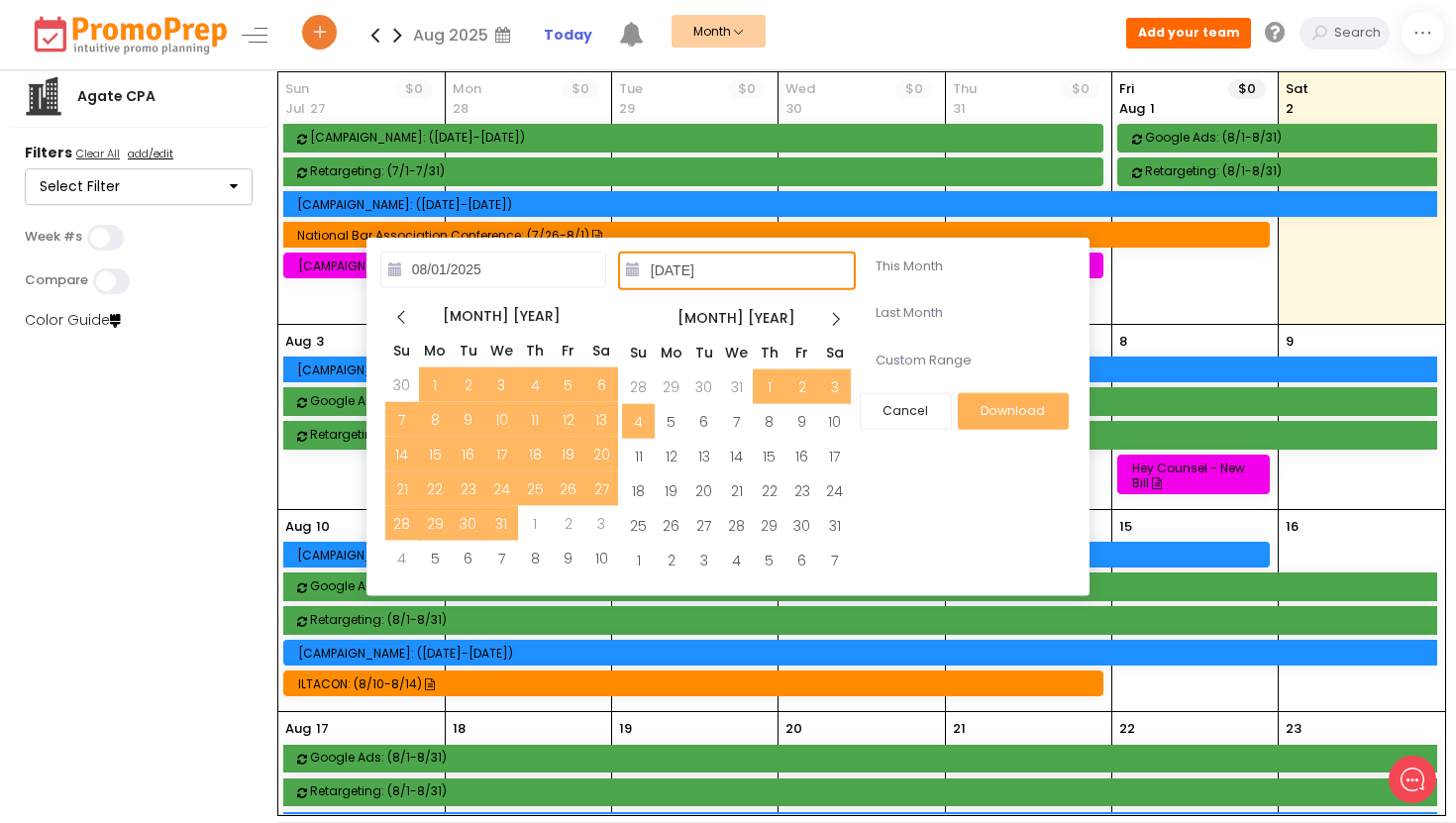 type on "07/01/2025" 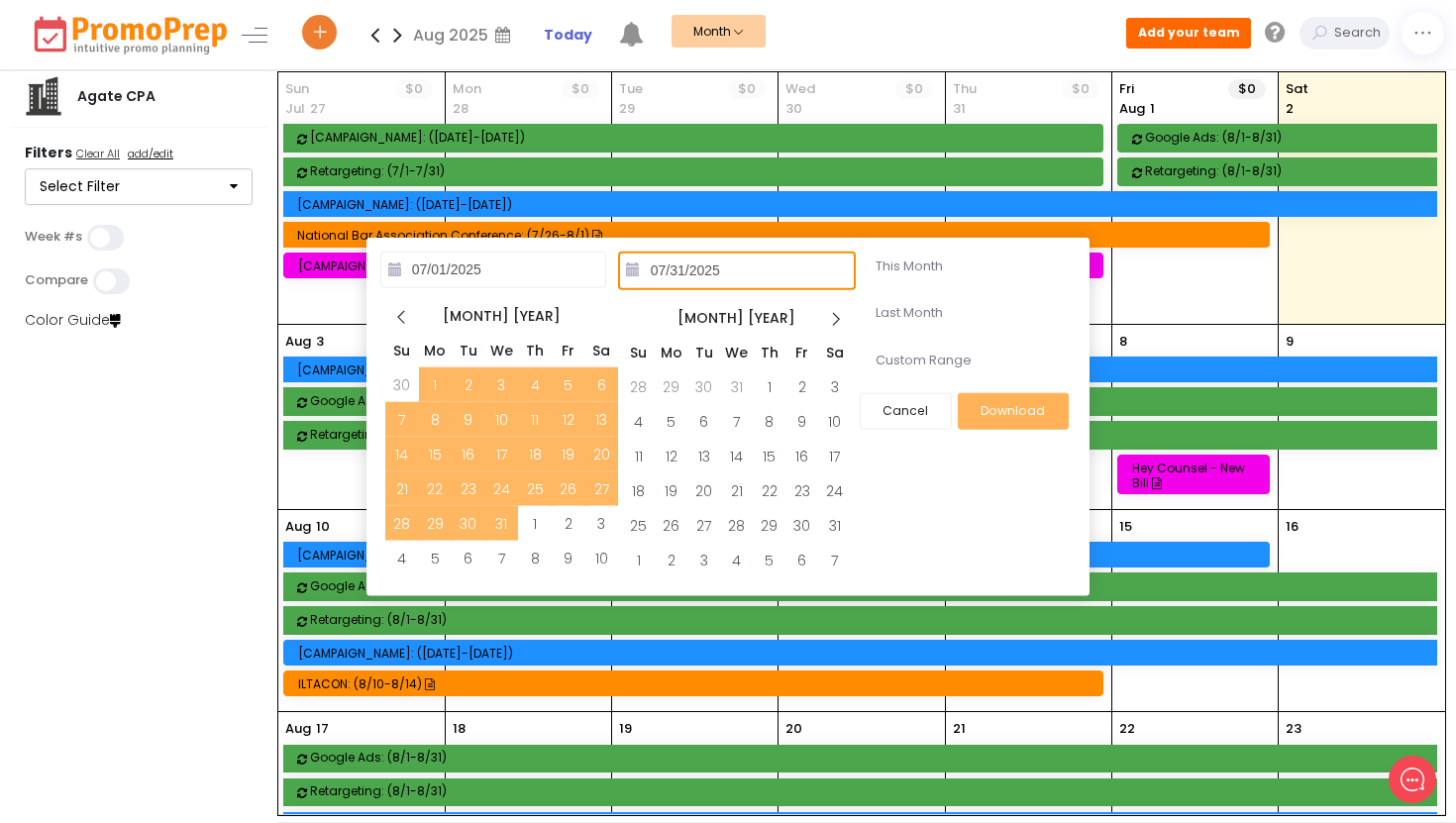 type on "[DATE]" 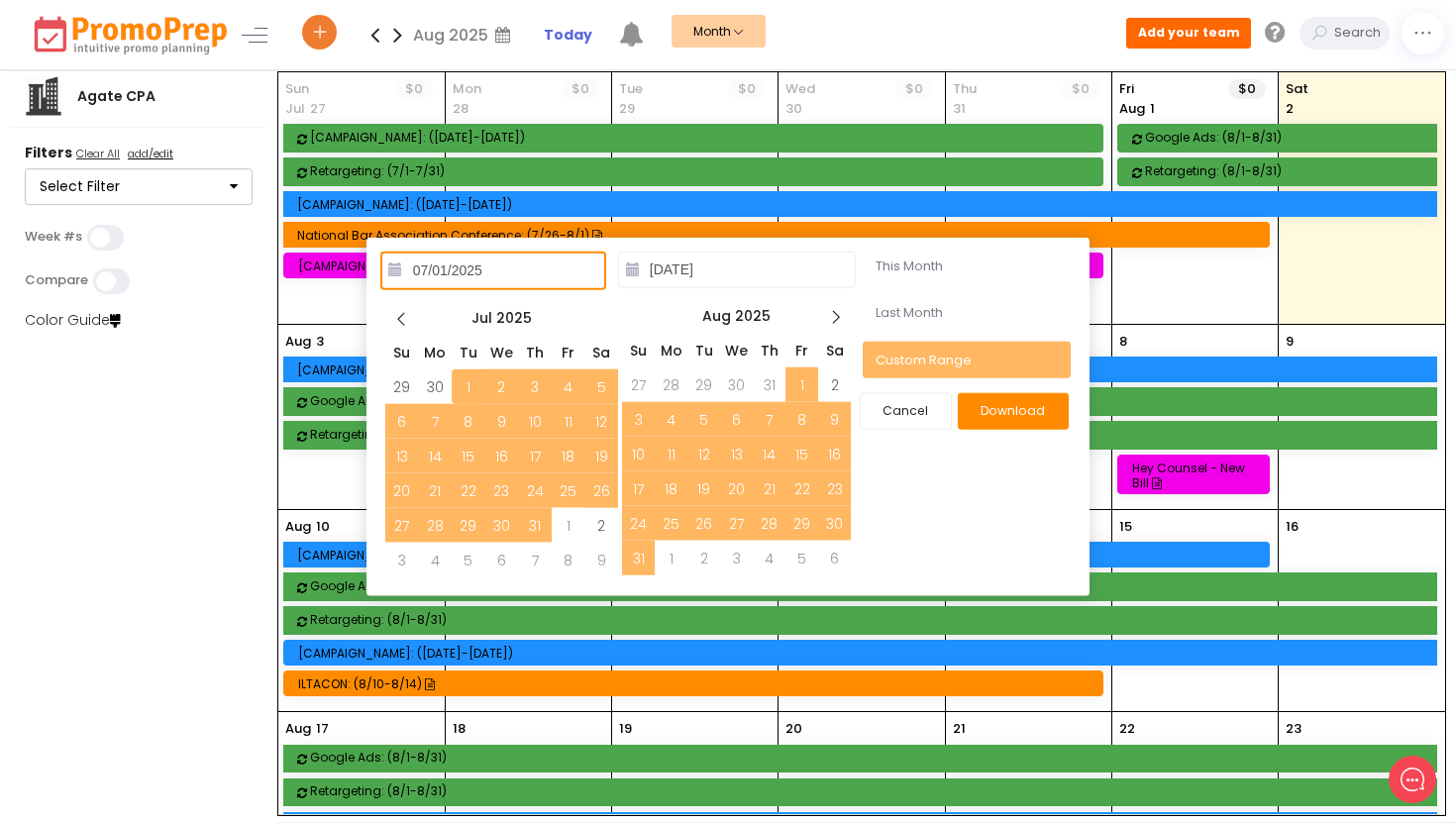 click on "Download" at bounding box center [1013, 411] 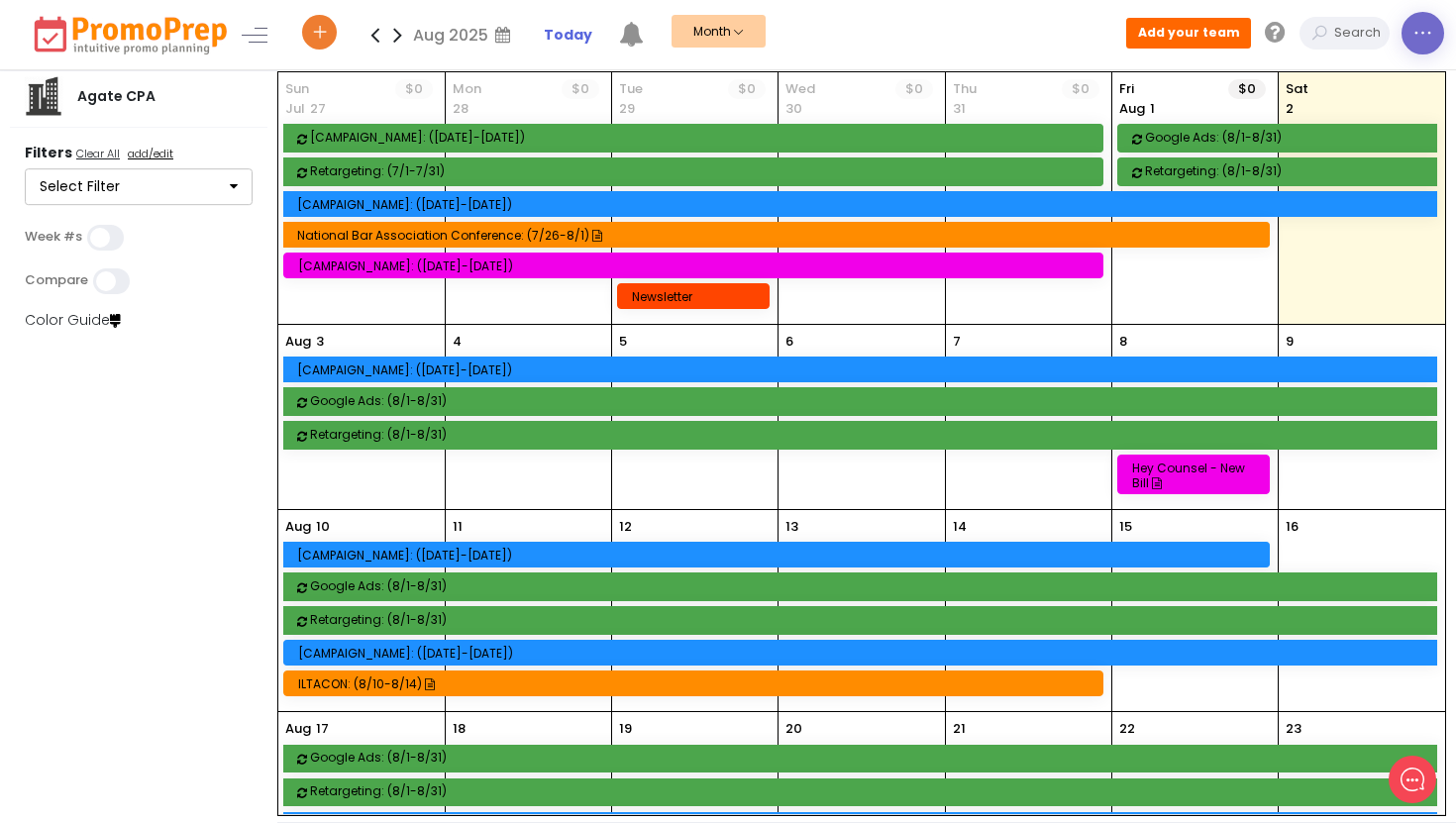 click at bounding box center [1422, 34] 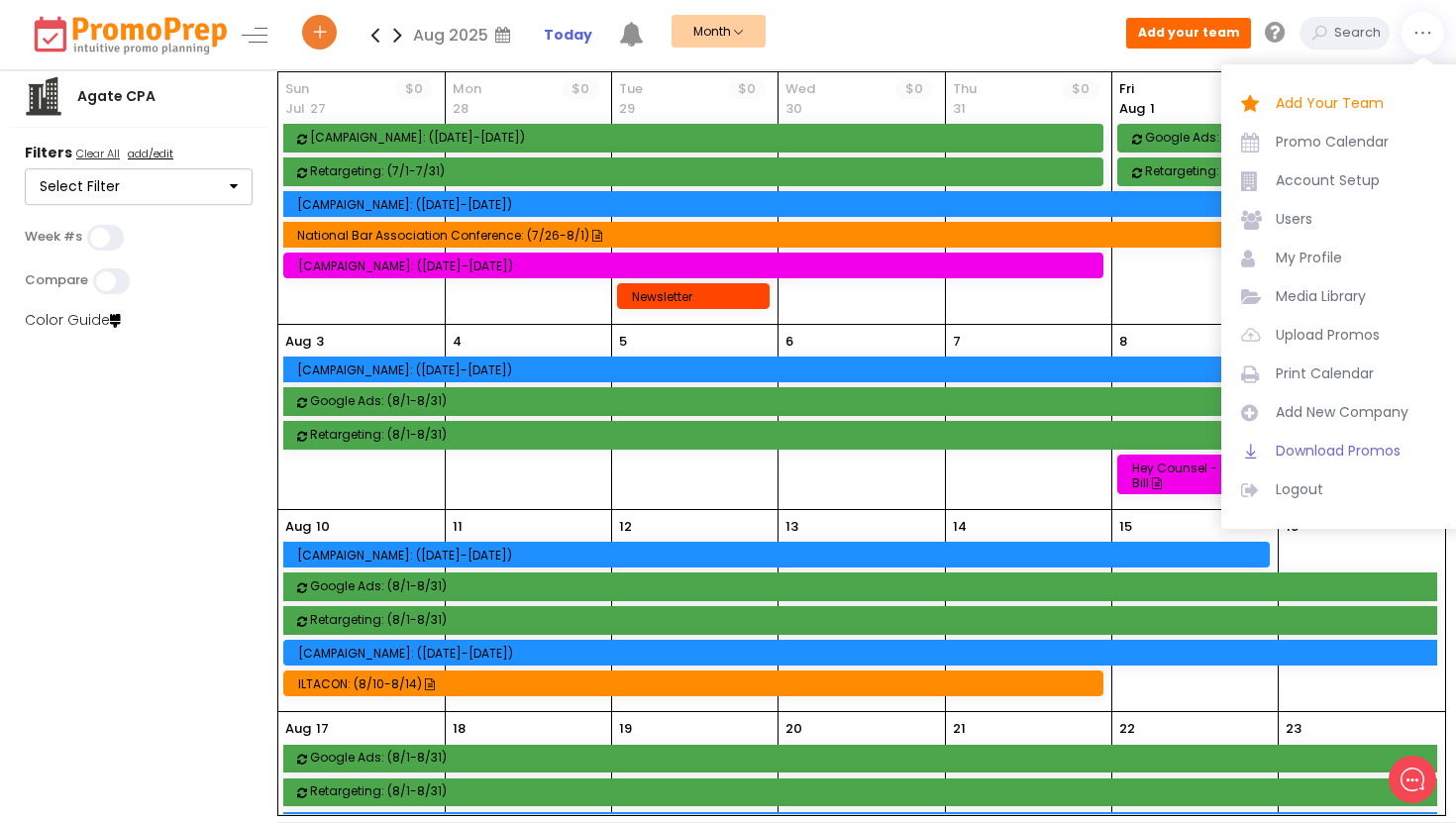 click on "Download Promos" at bounding box center [1360, 451] 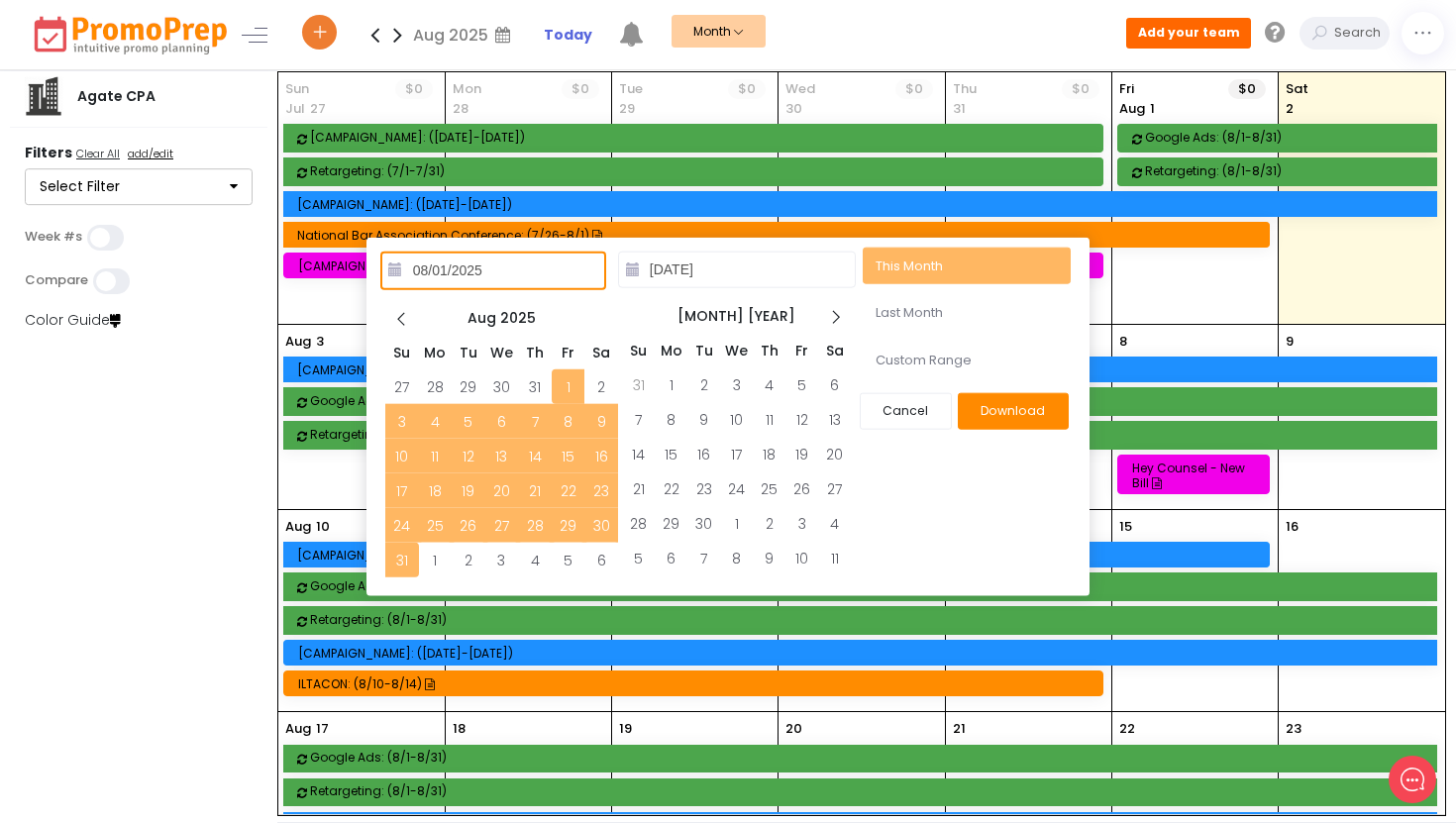 type on "07/01/2025" 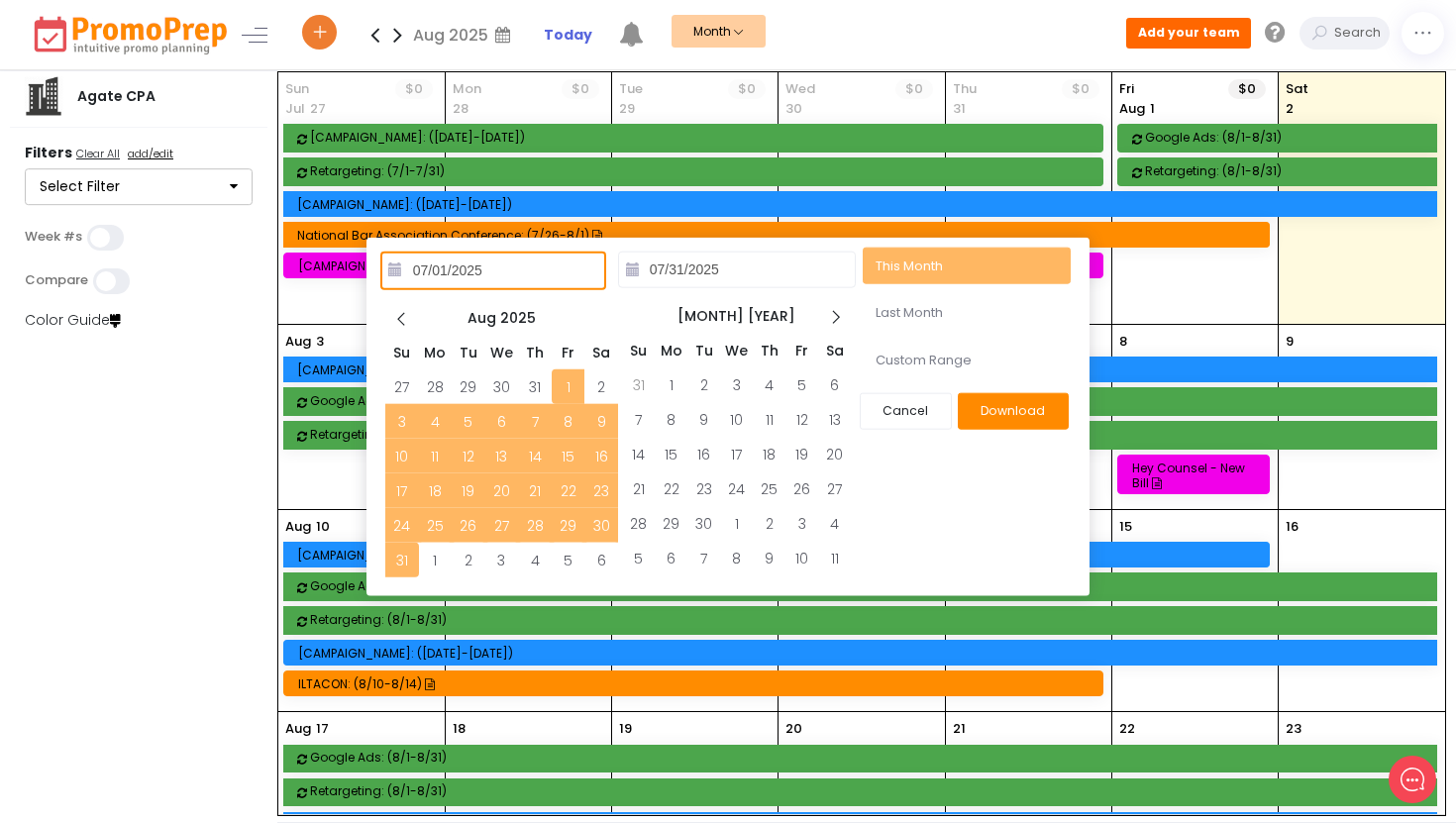 type on "08/01/2025" 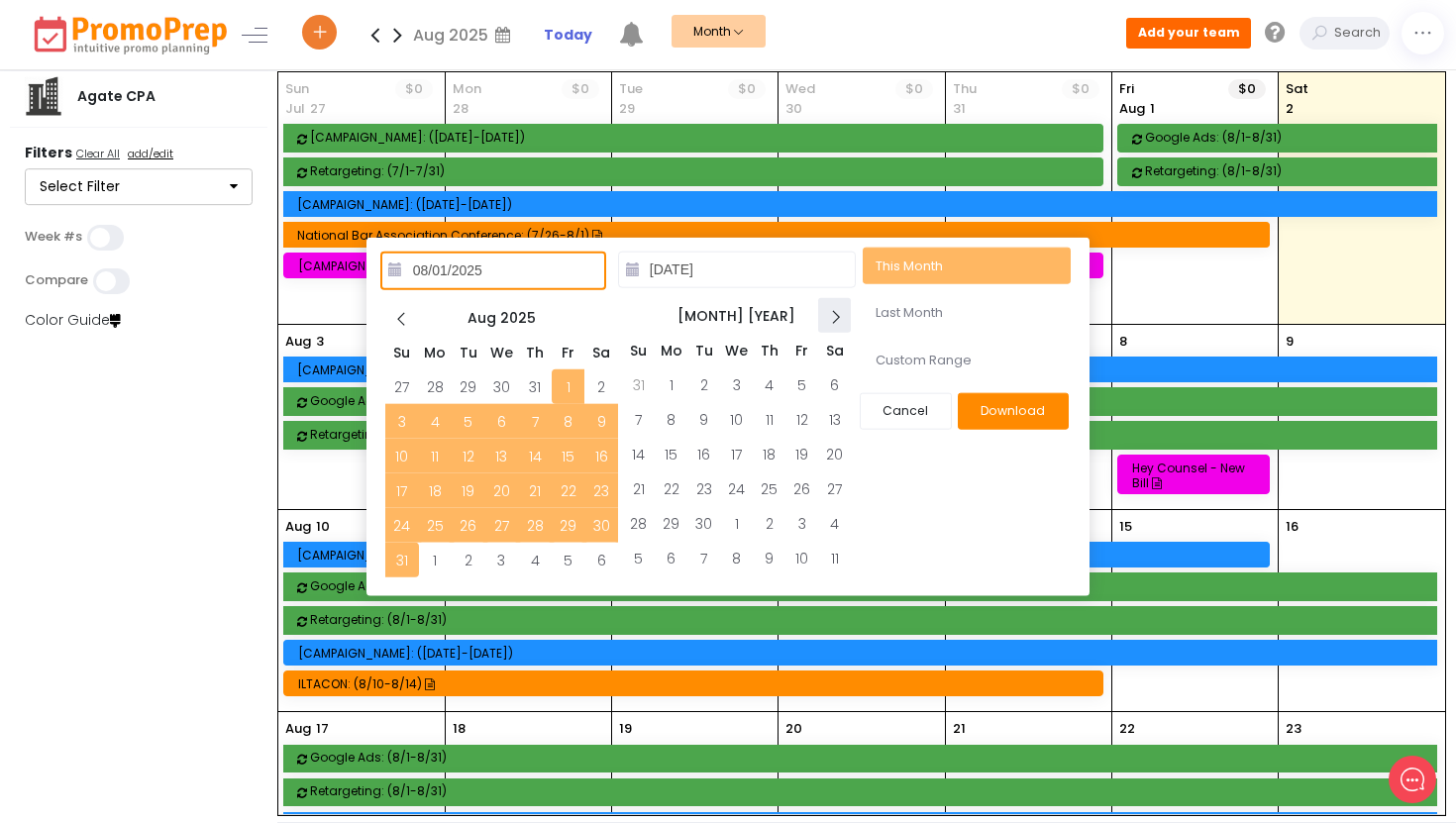 click at bounding box center [835, 316] 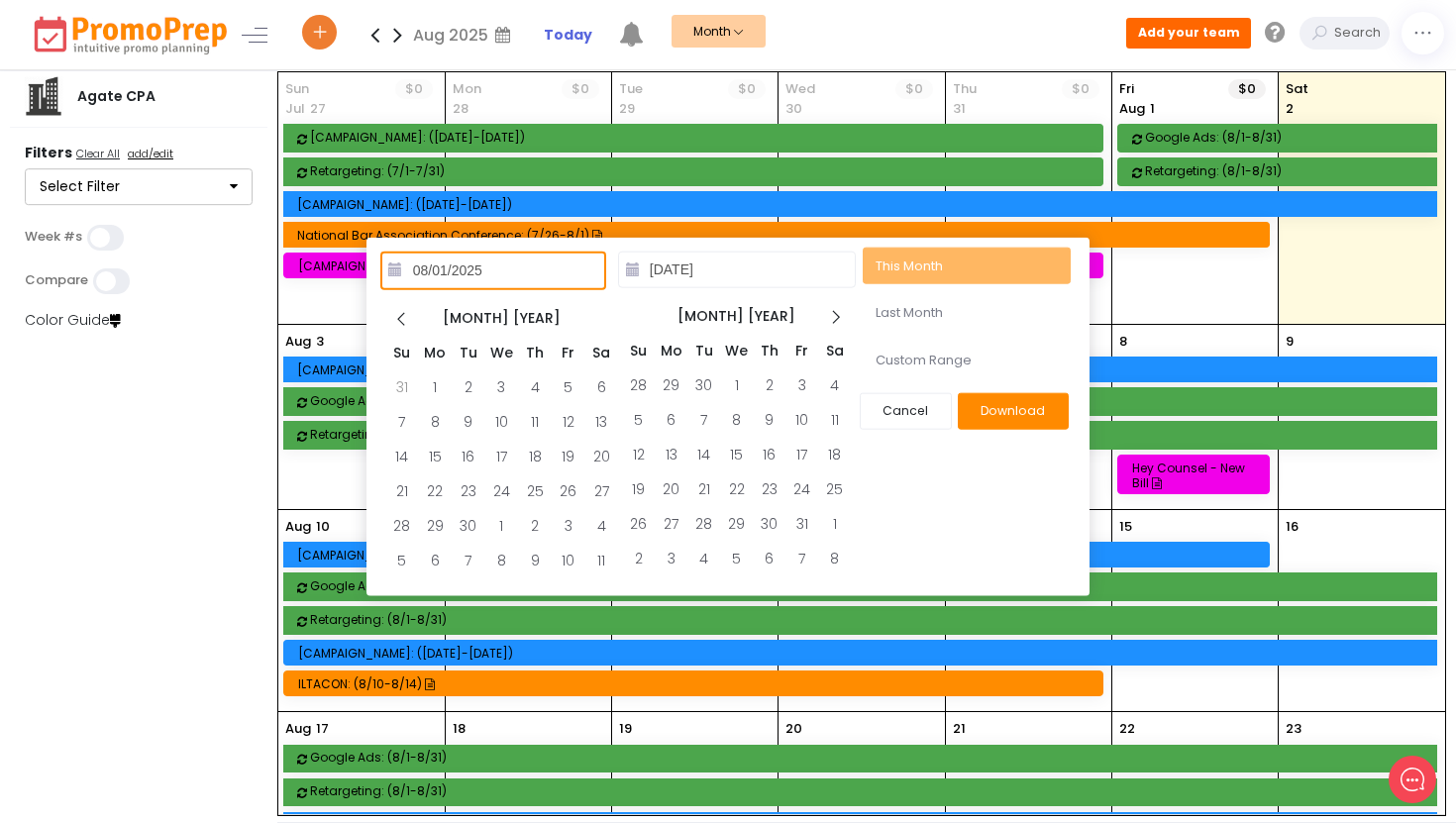 click at bounding box center [835, 316] 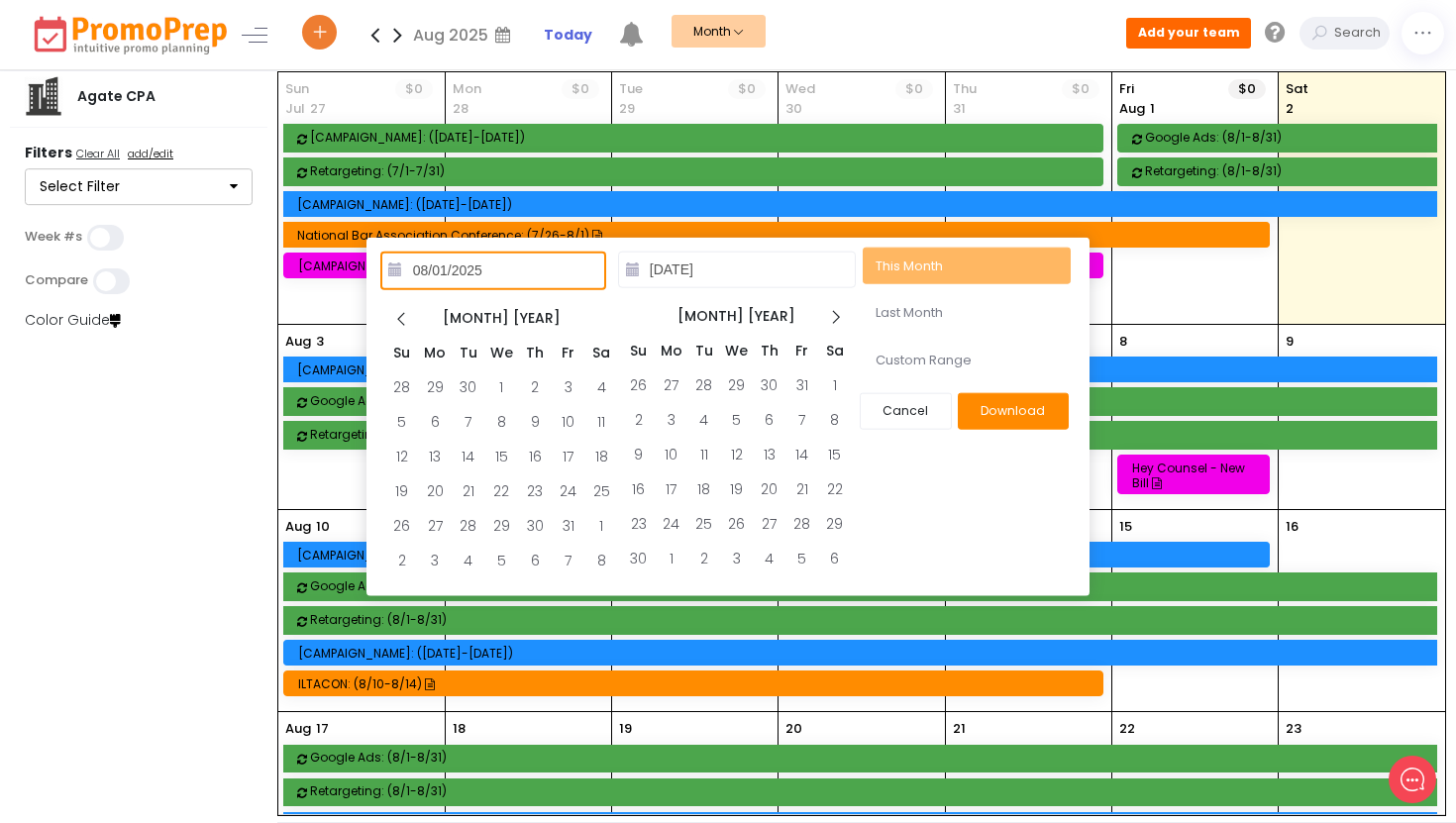click at bounding box center [835, 316] 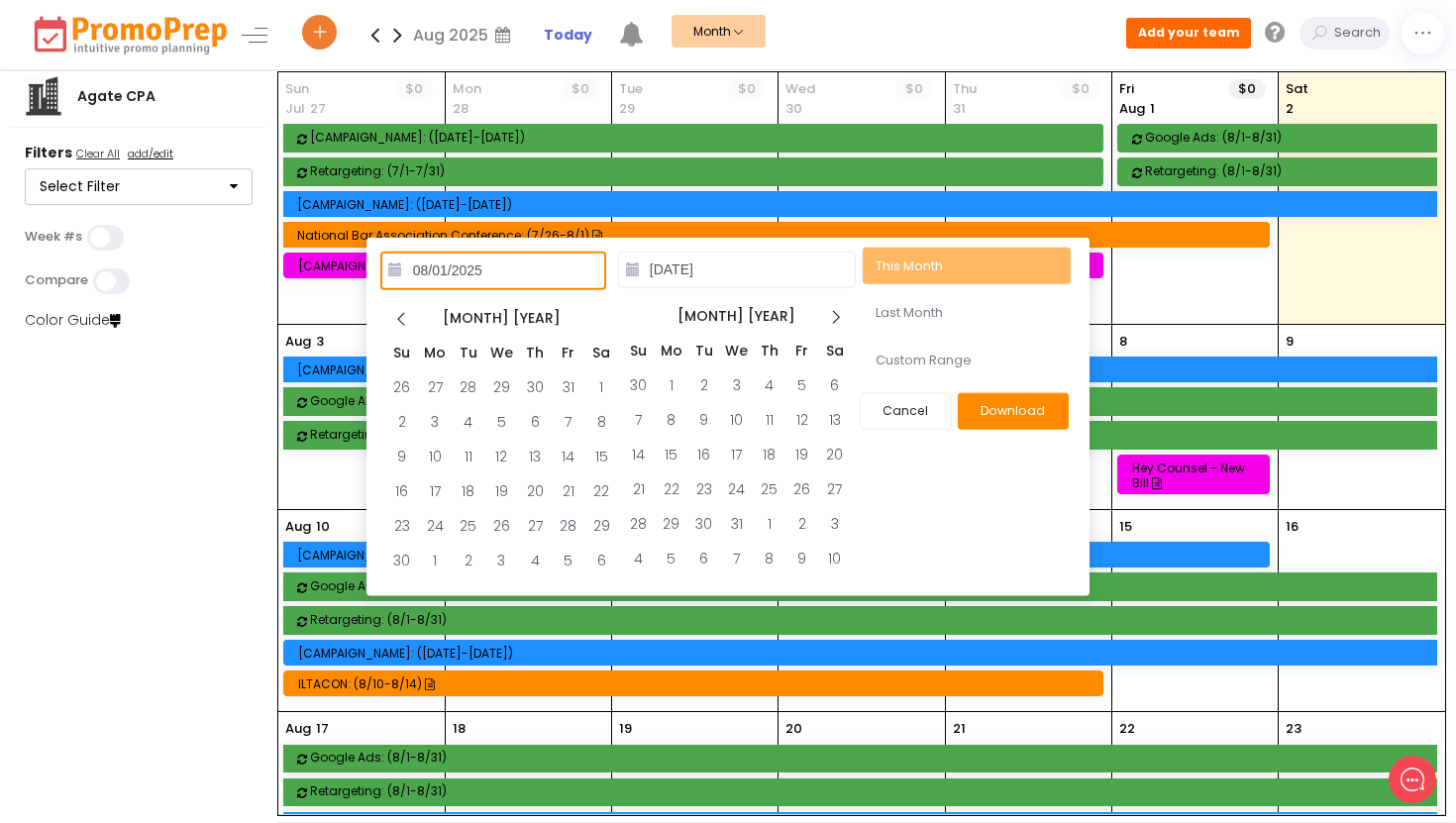click at bounding box center (835, 316) 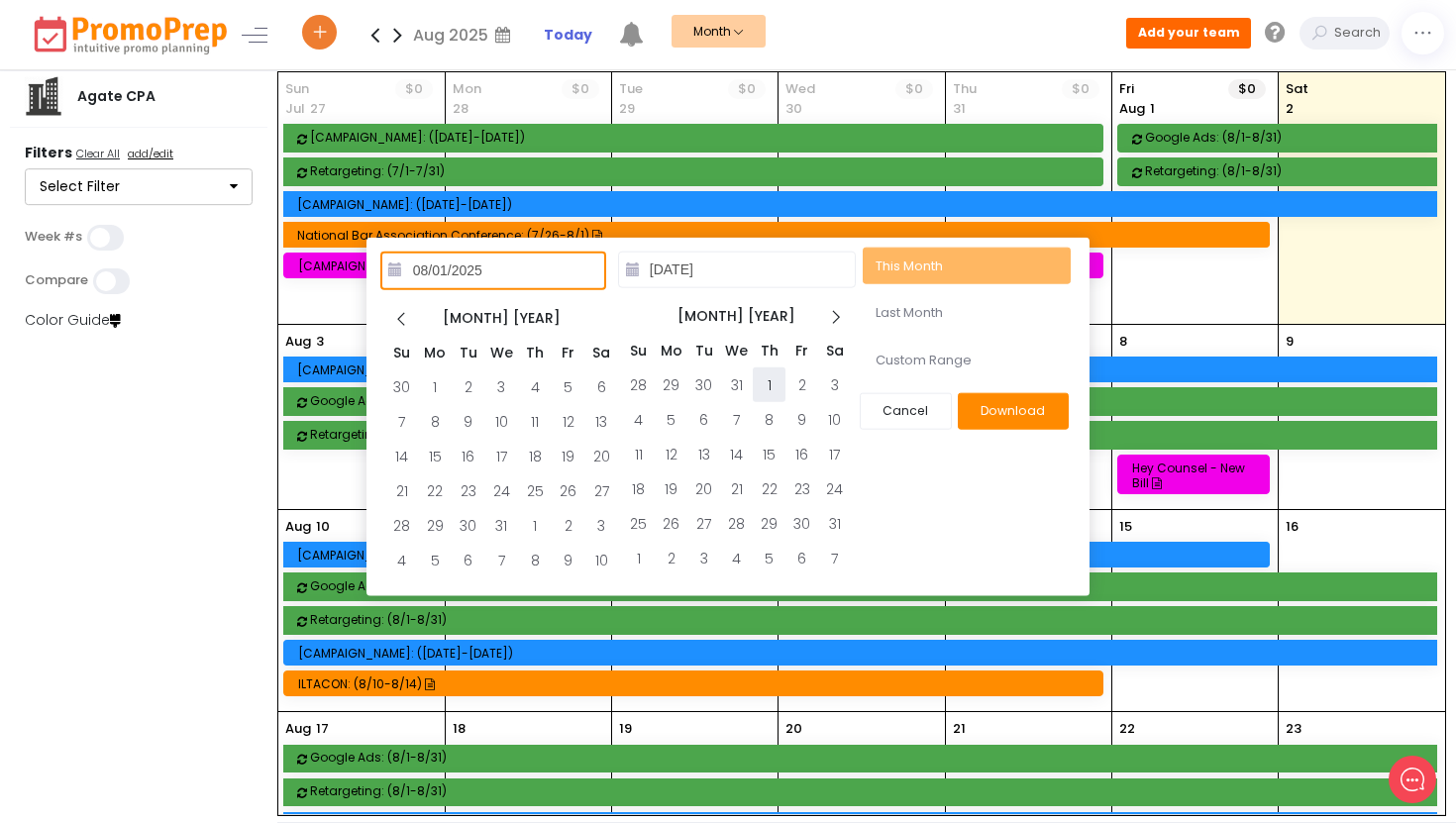 type on "[DATE]" 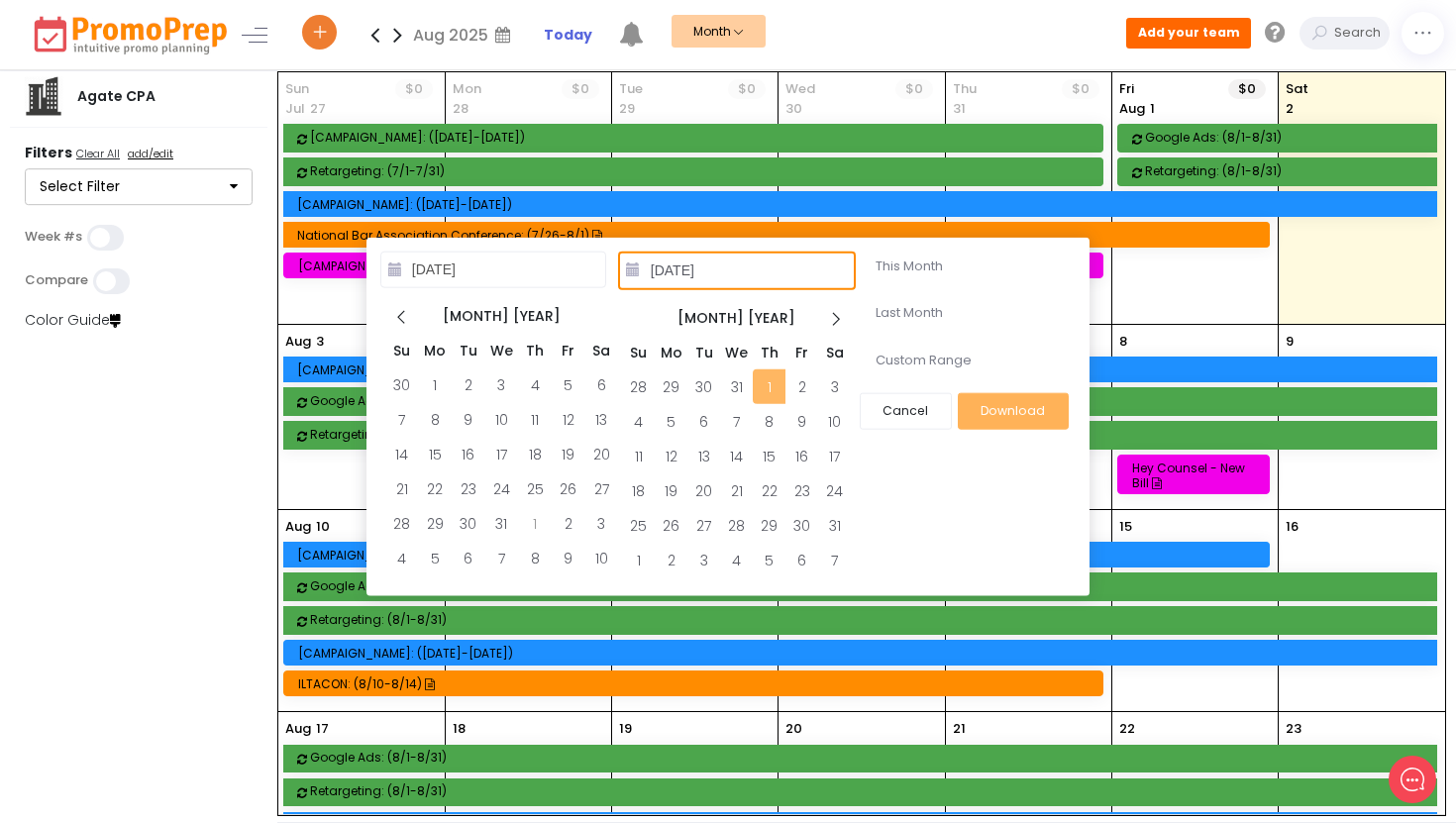 click on "[DATE]" at bounding box center [737, 270] 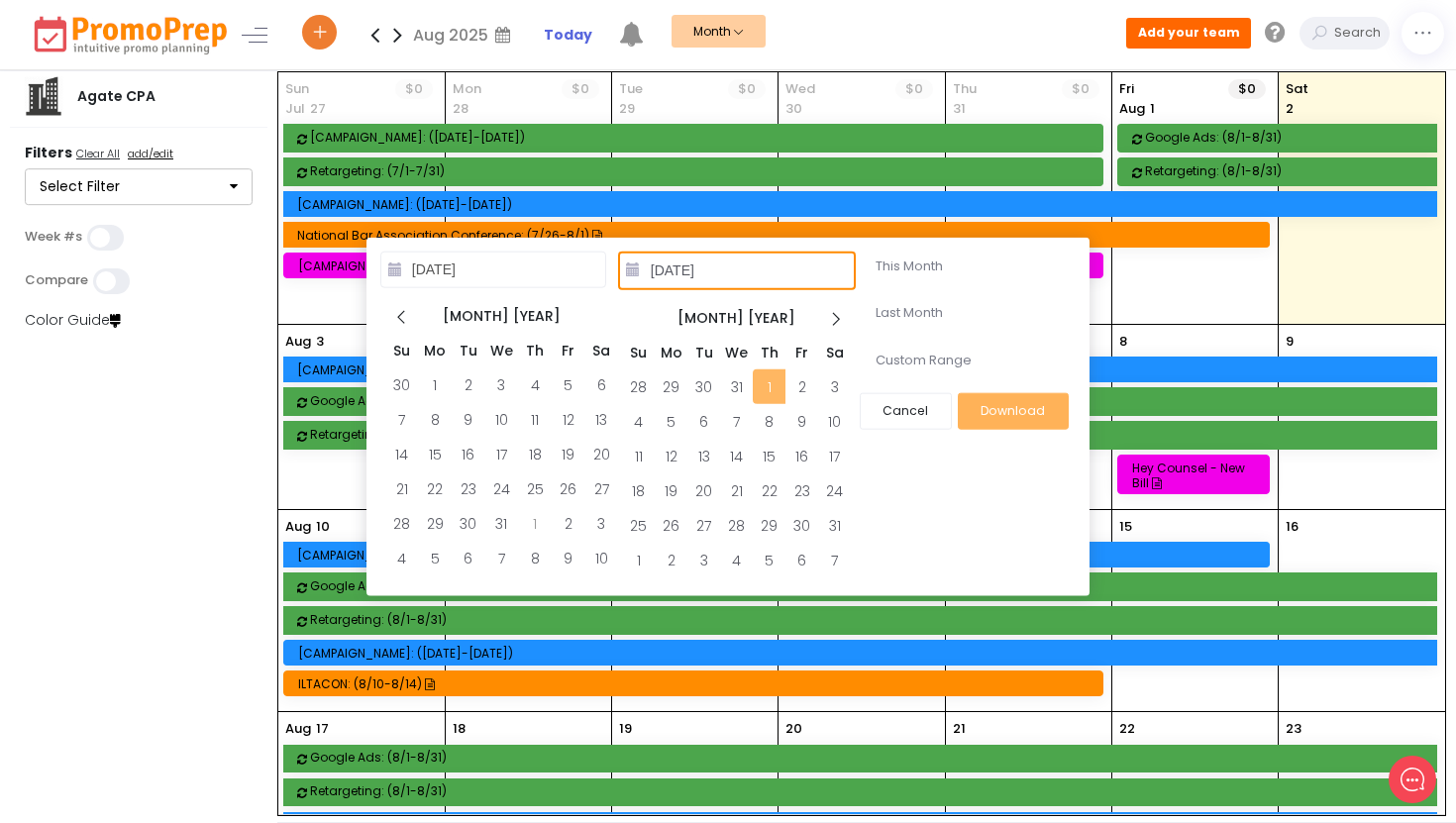 click on "[DATE]" at bounding box center (737, 270) 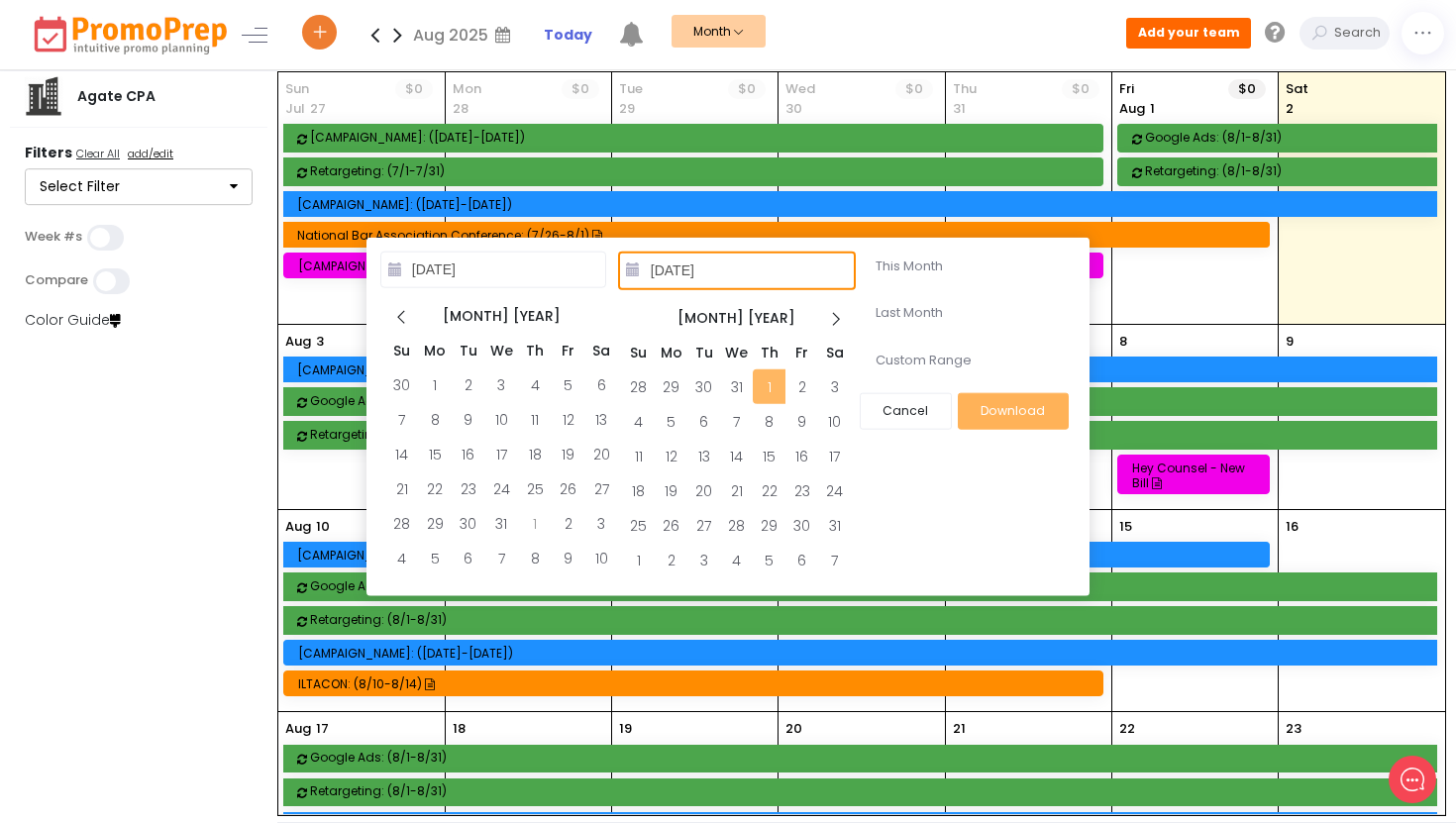 type on "[DATE]" 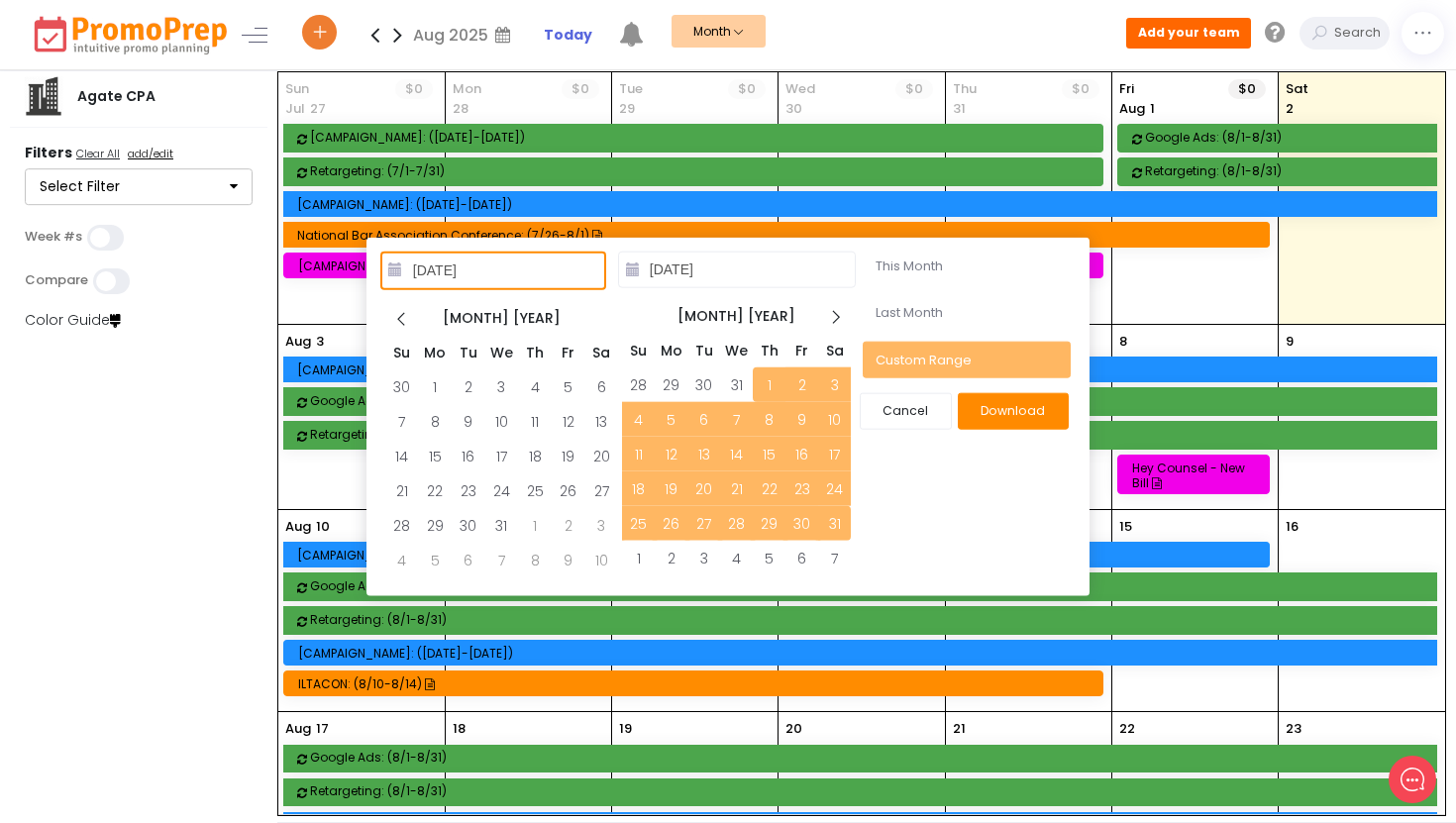 click on "[DATE] [MONTH] [YEAR] Su Mo Tu We Th Fr Sa 30 1 2 3 4 5 6 7 8 9 10 11 12 13 14 15 16 17 18 19 20 21 22 23 24 25 26 27 28 29 30 31 1 2 3 4 5 6 7 8 9 10 [DATE] [MONTH] [YEAR] Su Mo Tu We Th Fr Sa 28 29 30 31 1 2 3 4 5 6 7 8 9 10 11 12 13 14 15 16 17 18 19 20 21 22 23 24 25 26 27 28 29 30 31 1 2 3 4 5 6 7 This Month Last Month Custom Range Download   Cancel" at bounding box center [728, 416] 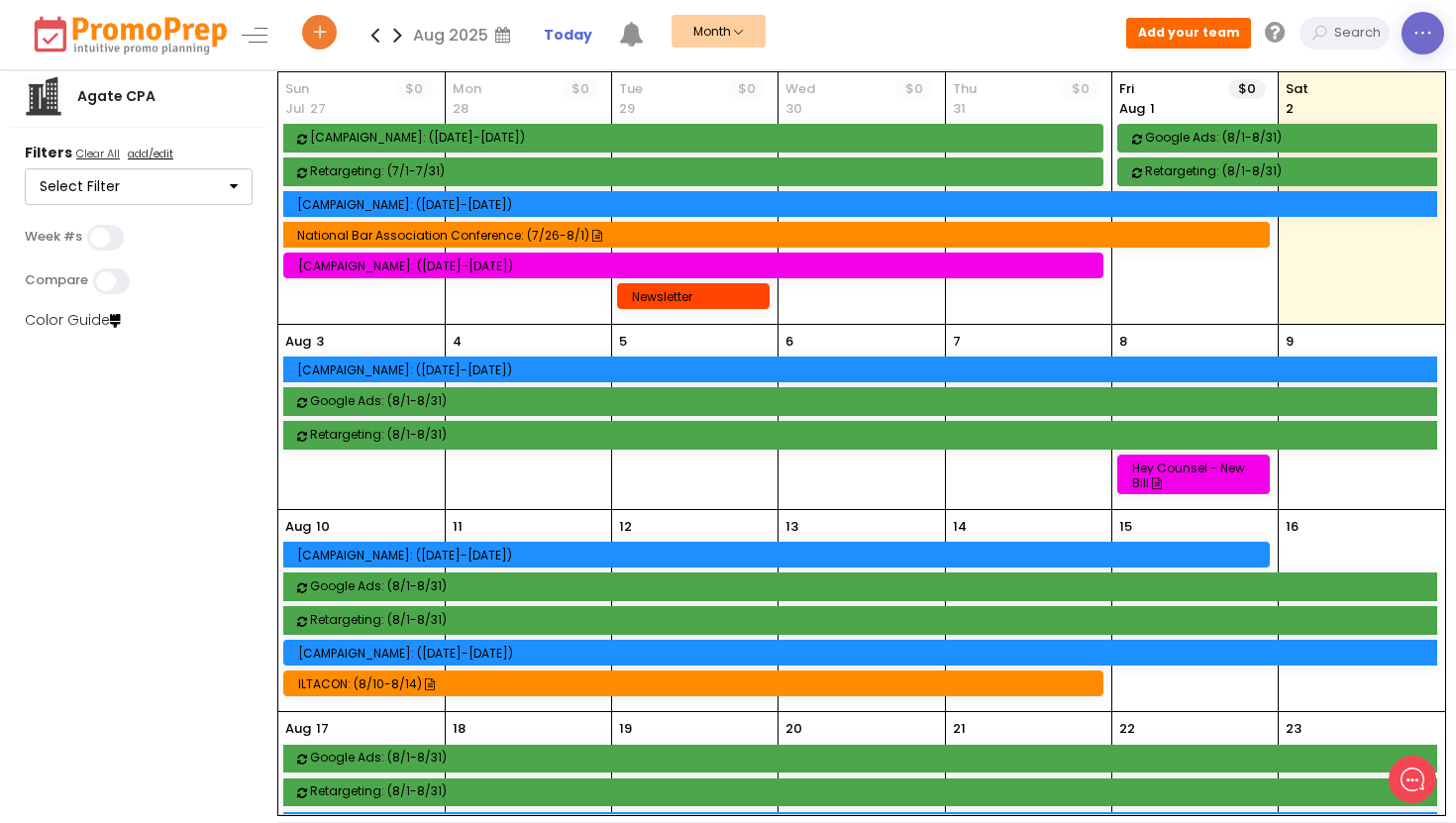 click at bounding box center [1422, 33] 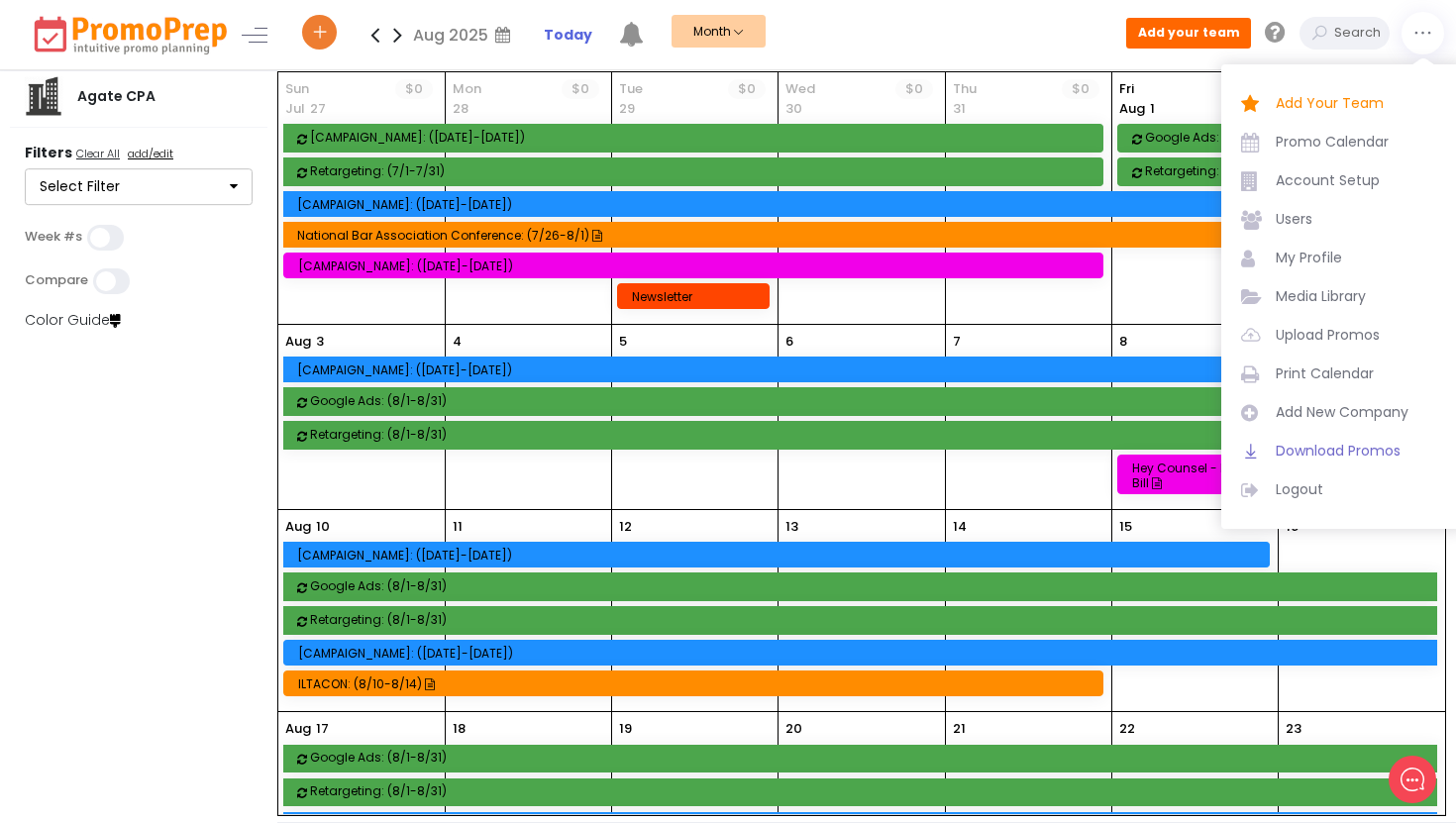 click on "Download Promos" at bounding box center (1360, 451) 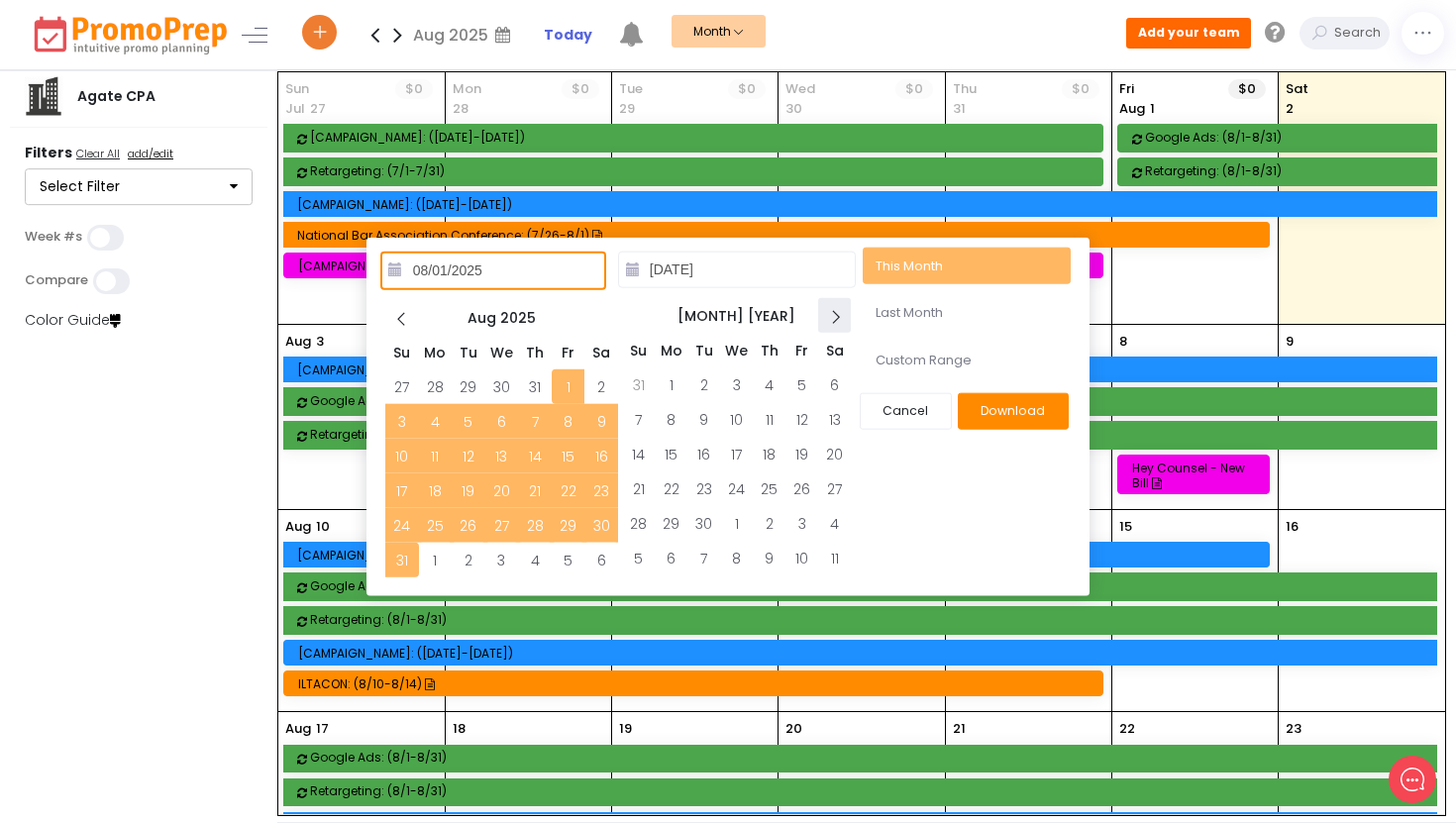 click at bounding box center (835, 316) 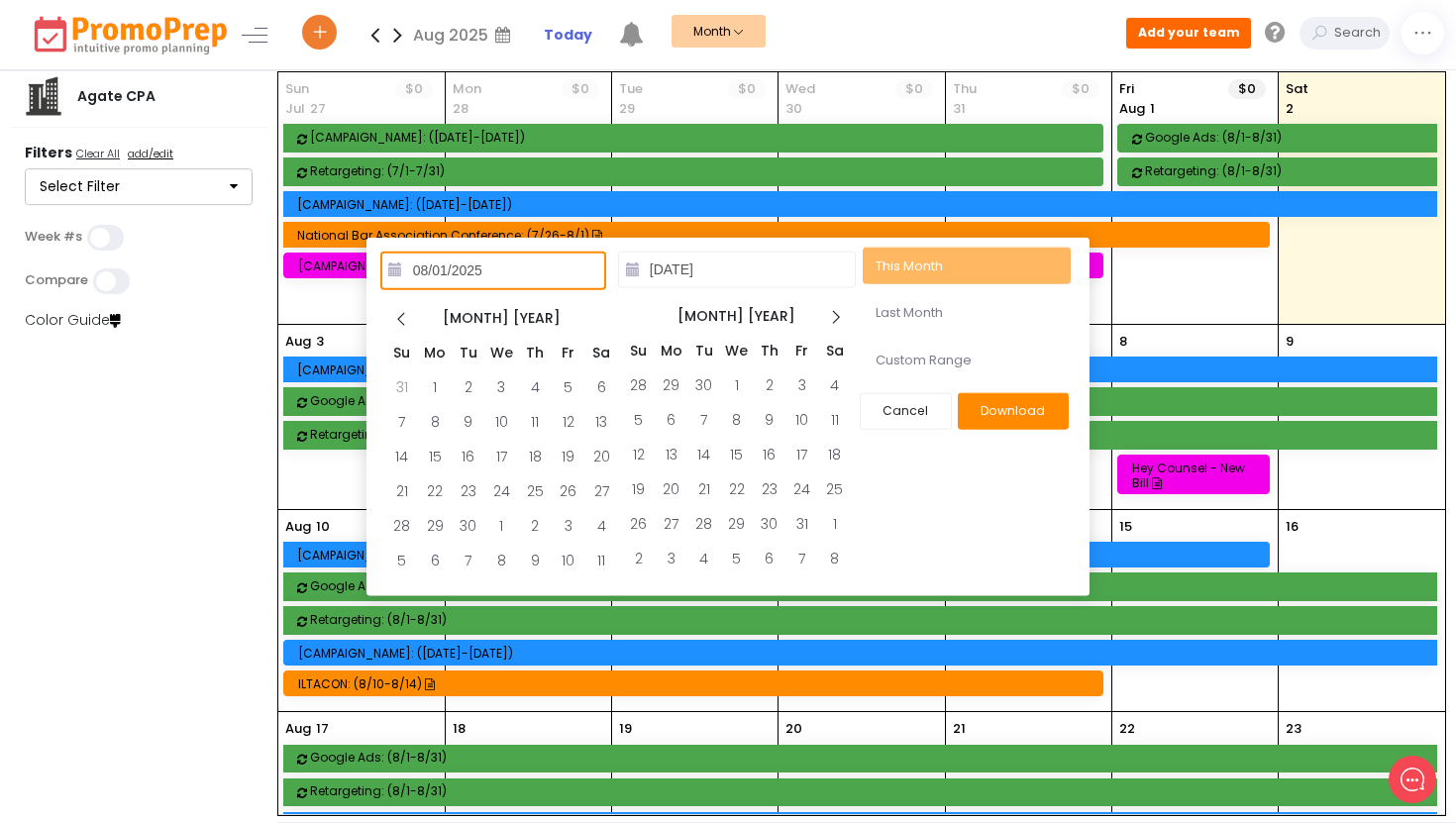 click at bounding box center [835, 316] 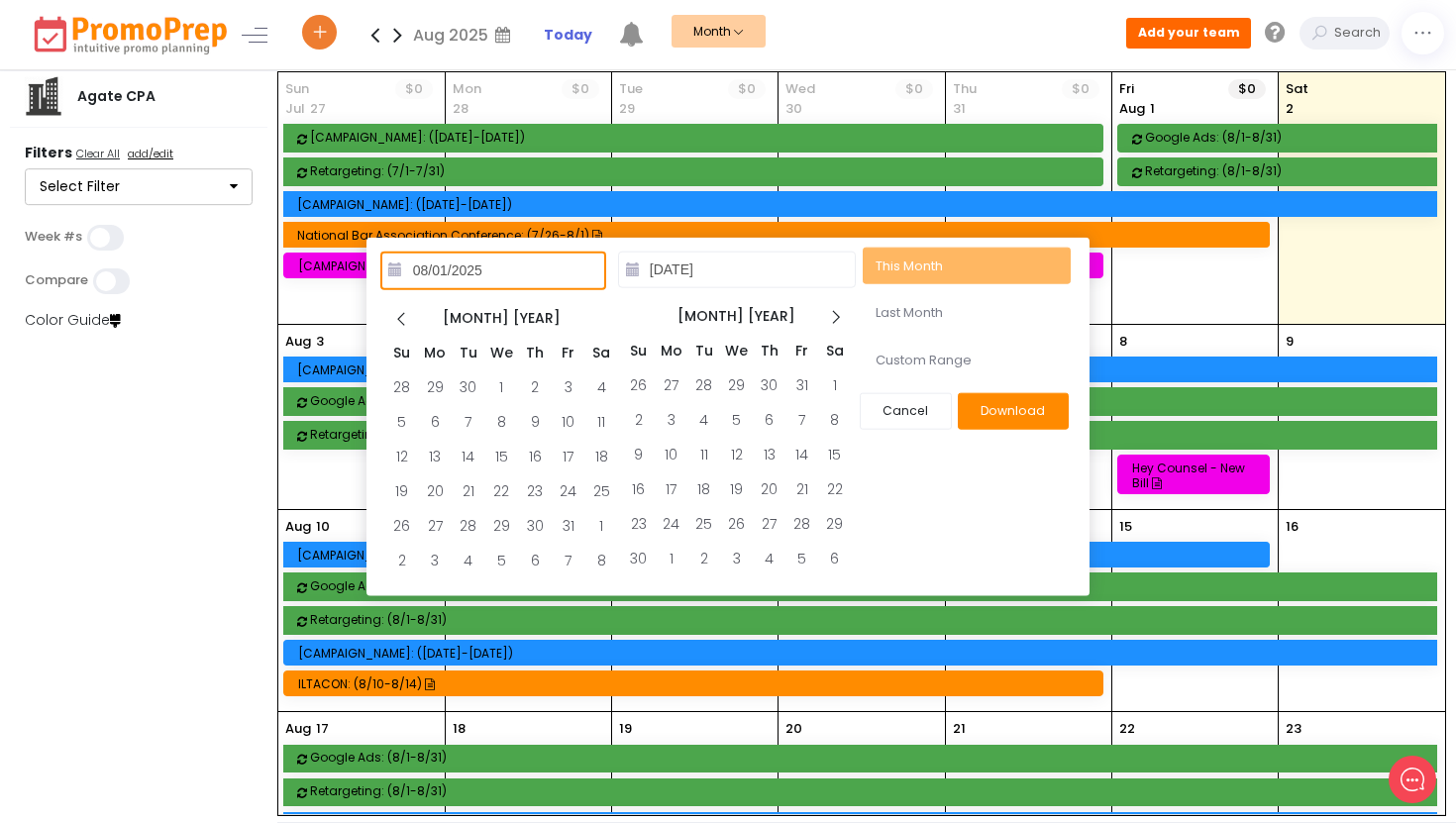 click at bounding box center (835, 316) 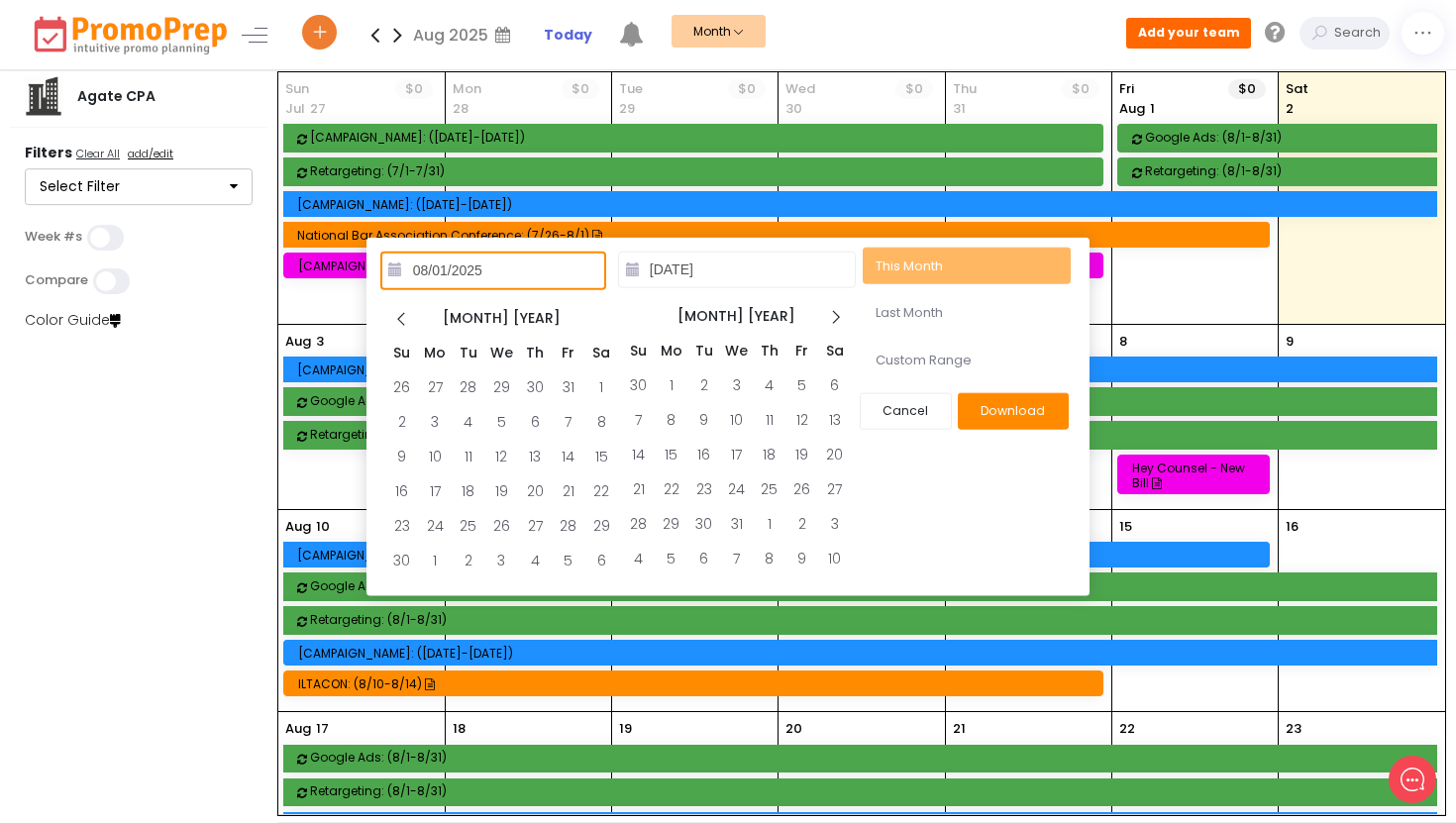 click at bounding box center [835, 316] 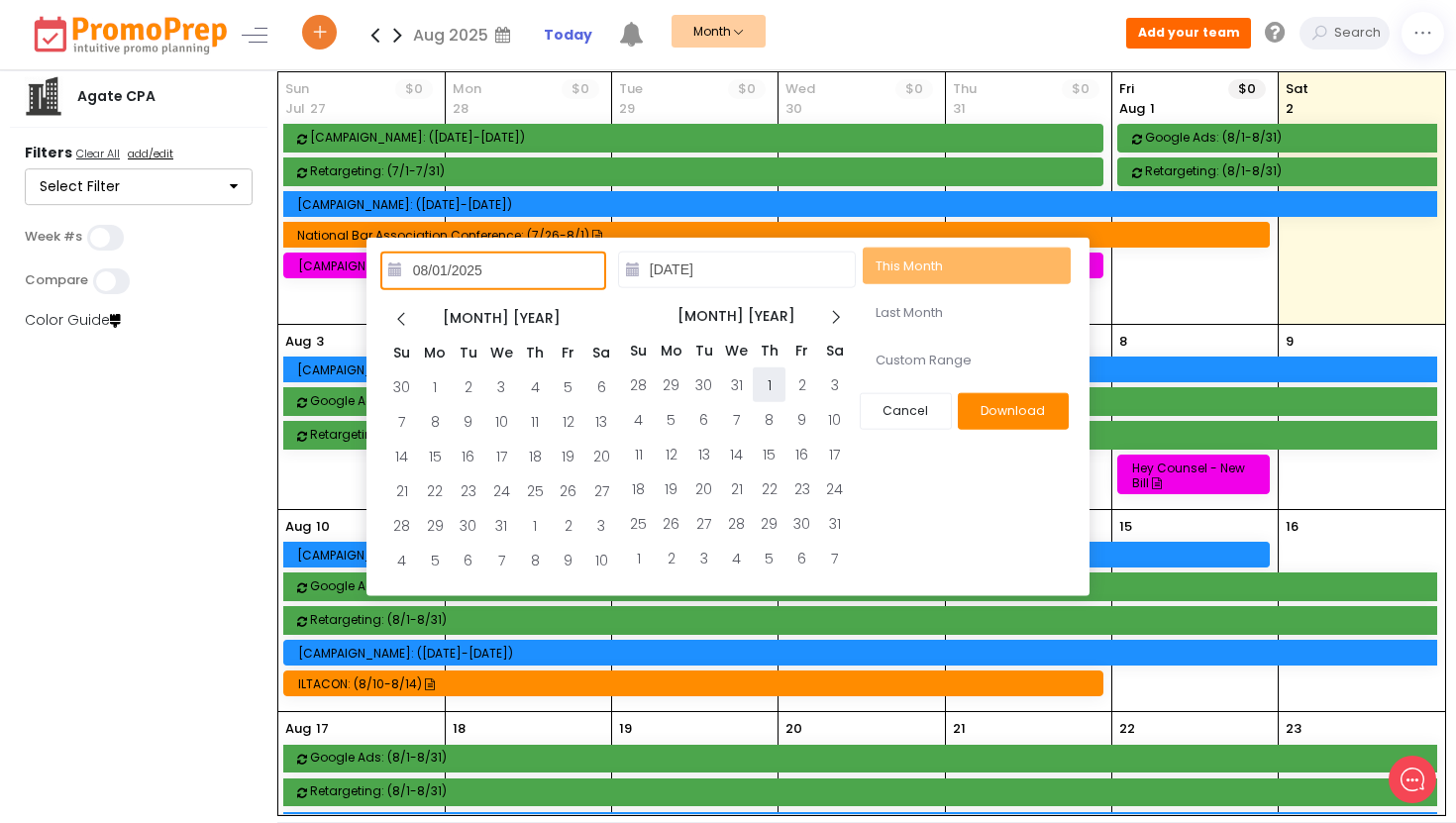 type on "[DATE]" 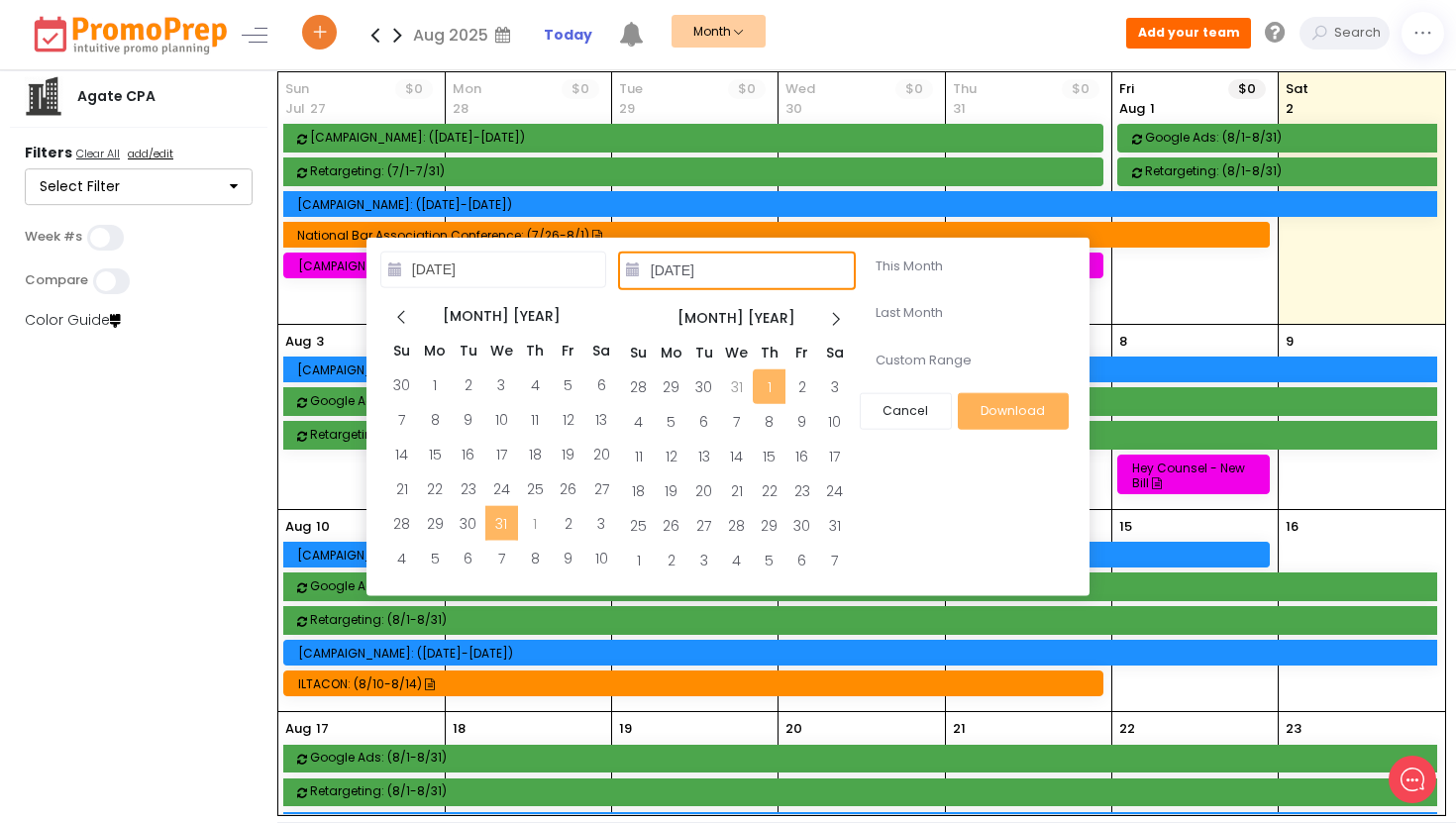 click on "[DATE]" at bounding box center [737, 270] 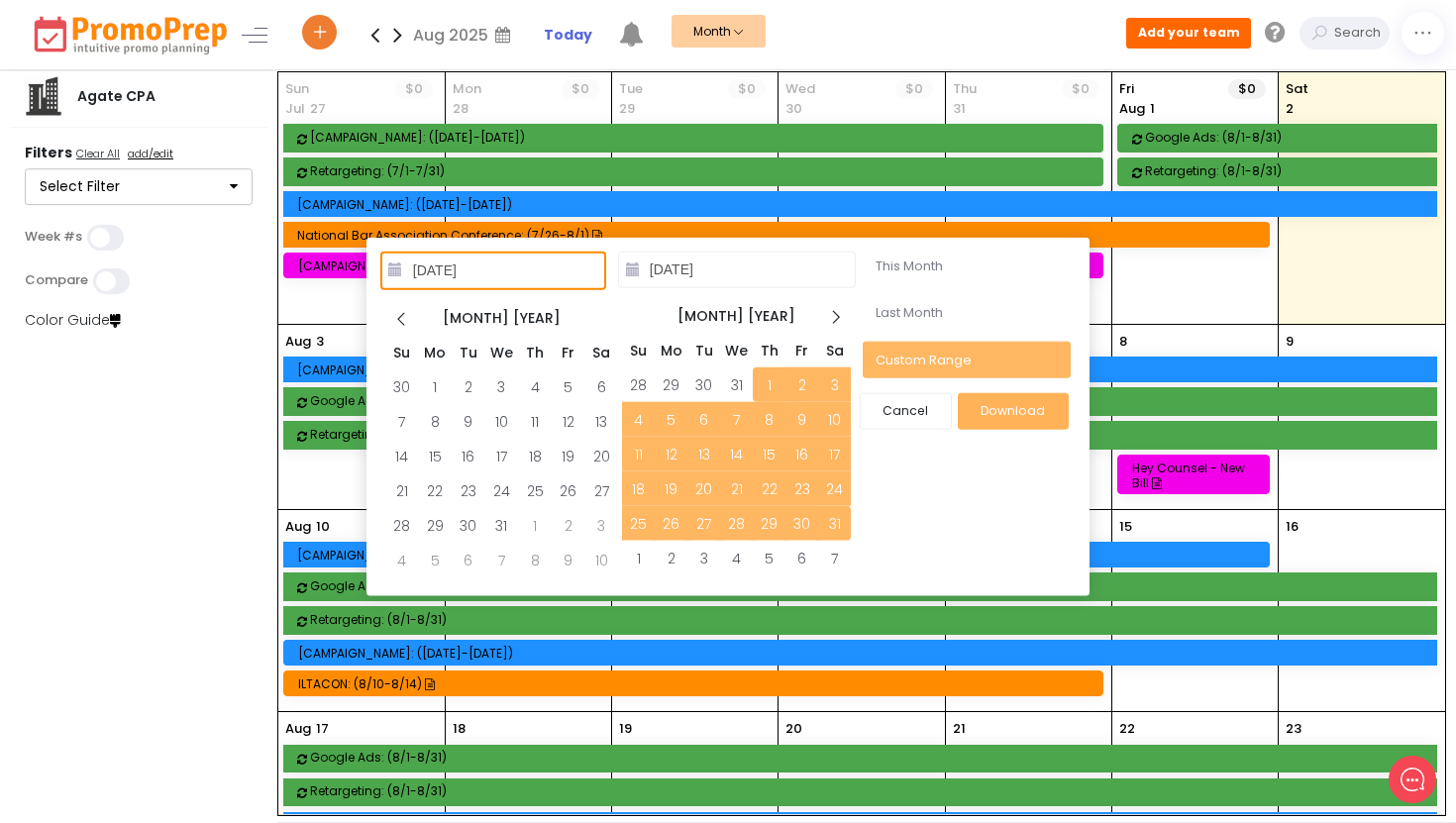 click on "[DATE] [MONTH] [YEAR] Su Mo Tu We Th Fr Sa 30 1 2 3 4 5 6 7 8 9 10 11 12 13 14 15 16 17 18 19 20 21 22 23 24 25 26 27 28 29 30 31 1 2 3 4 5 6 7 8 9 10 [DATE] [MONTH] [YEAR] Su Mo Tu We Th Fr Sa 28 29 30 31 1 2 3 4 5 6 7 8 9 10 11 12 13 14 15 16 17 18 19 20 21 22 23 24 25 26 27 28 29 30 31 1 2 3 4 5 6 7 This Month Last Month Custom Range Download   Cancel" at bounding box center (728, 416) 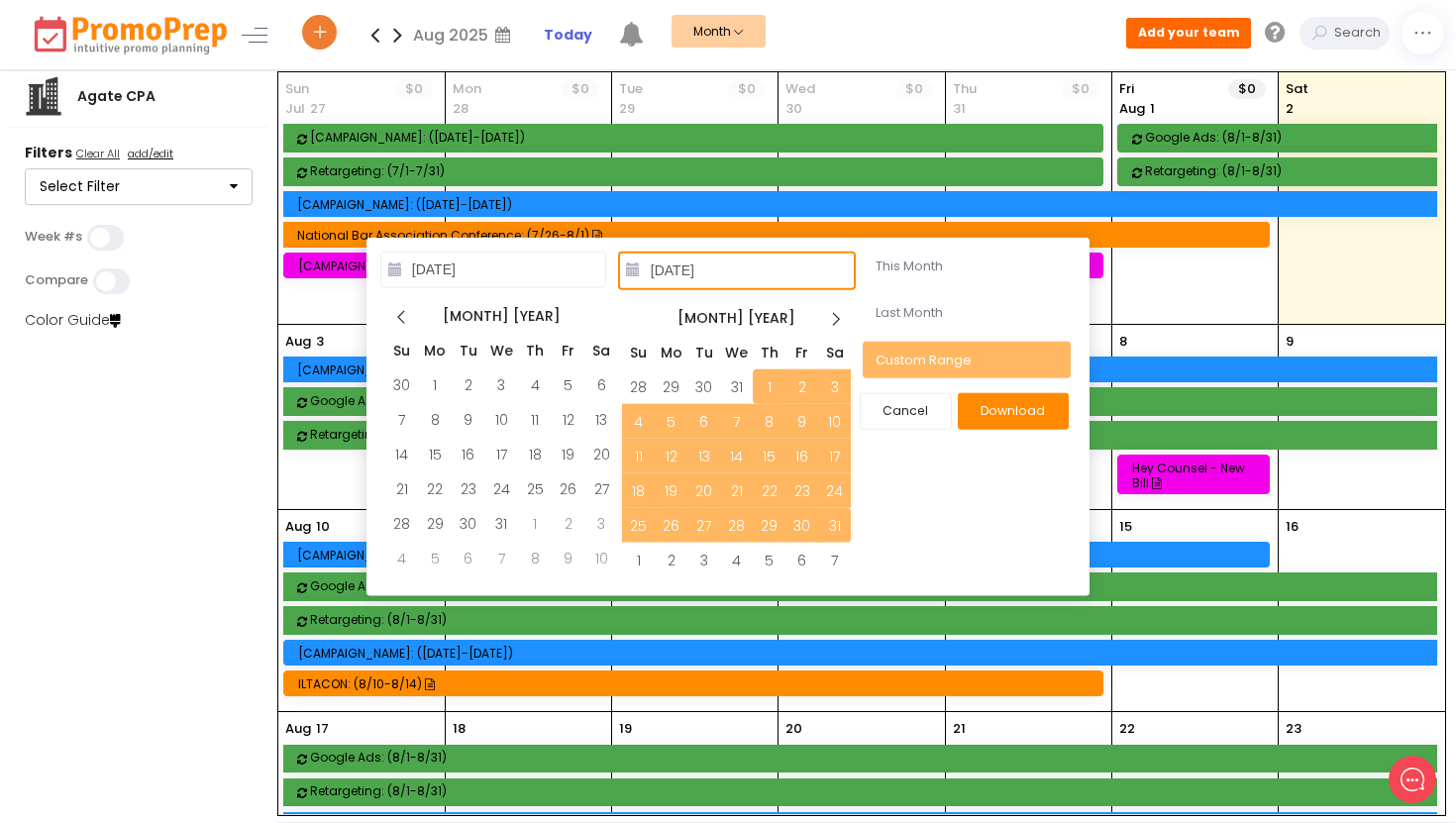 click on "[DATE]" at bounding box center (737, 270) 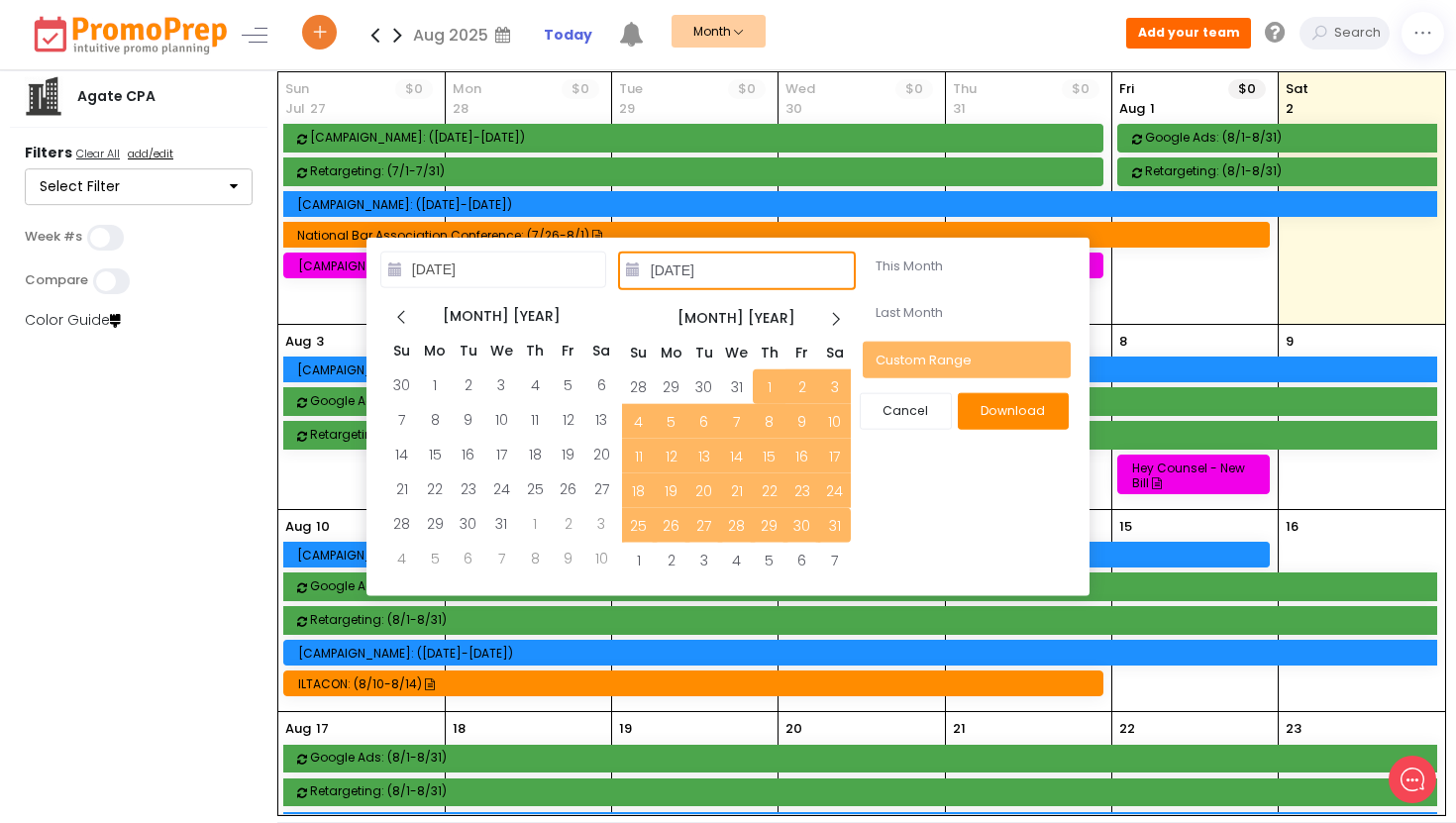 click on "[DATE]" at bounding box center [737, 270] 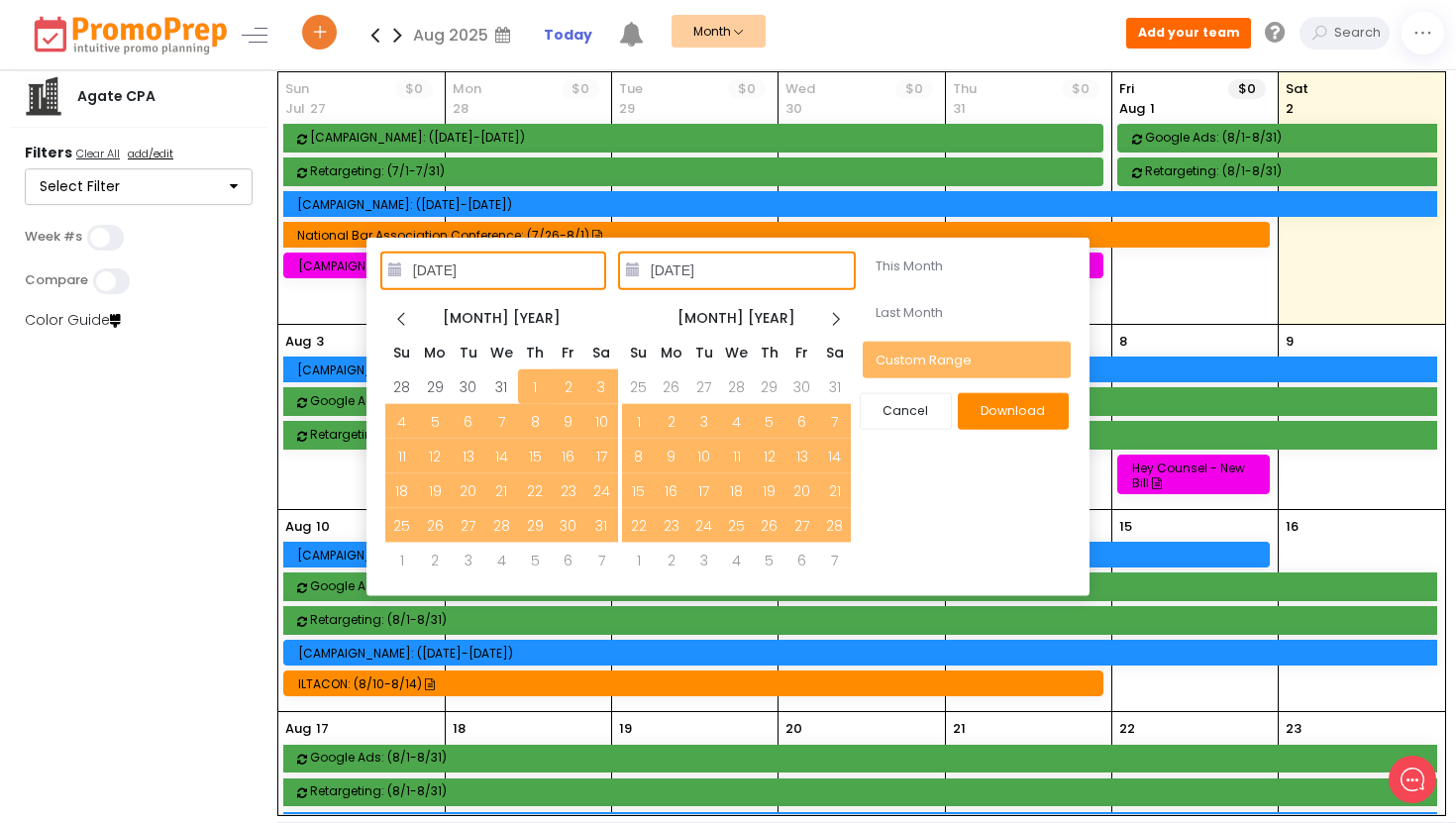 type on "[DATE]" 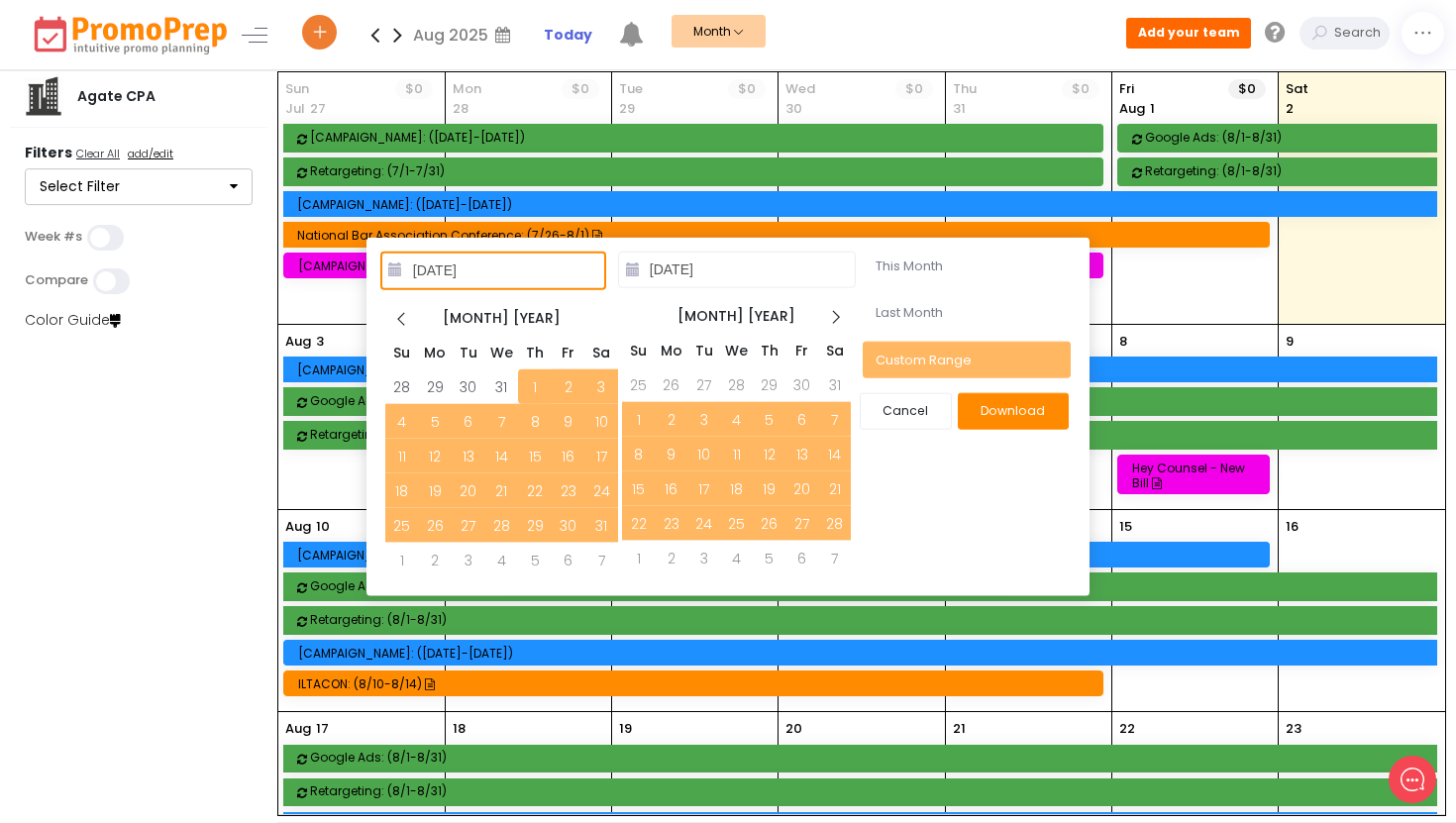 click on "Download" at bounding box center [1013, 411] 